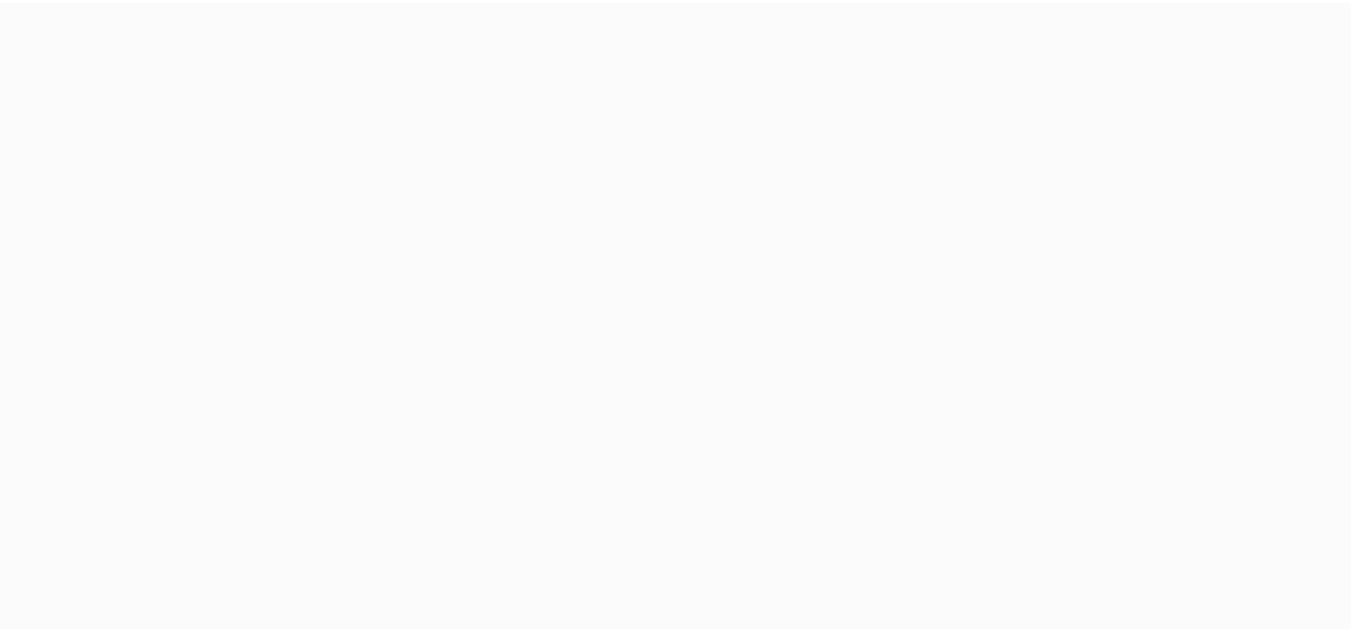 scroll, scrollTop: 0, scrollLeft: 0, axis: both 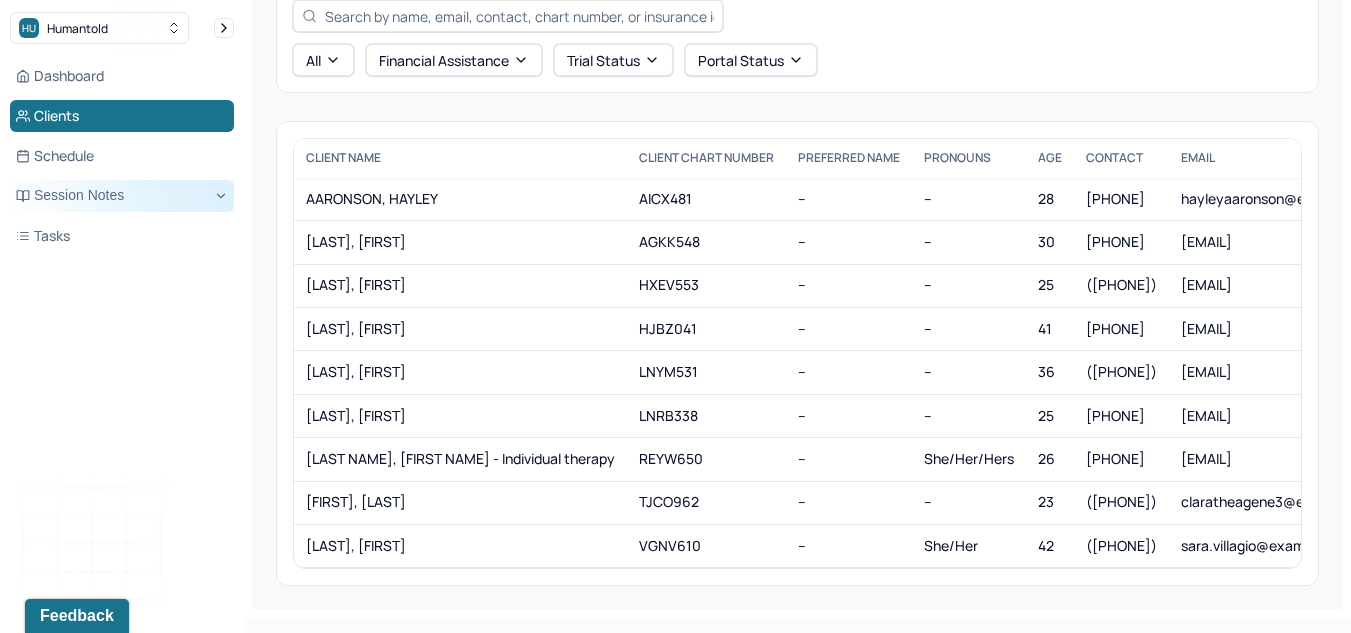 click on "Session Notes" at bounding box center [122, 196] 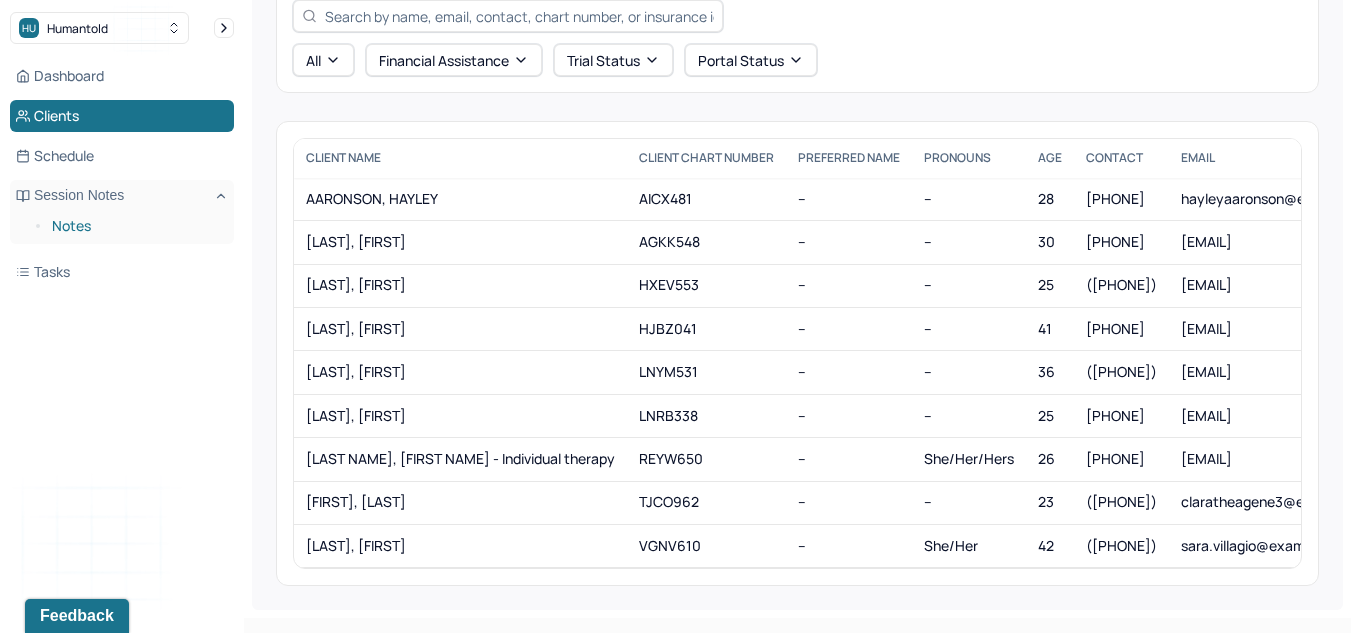 click on "Notes" at bounding box center (135, 226) 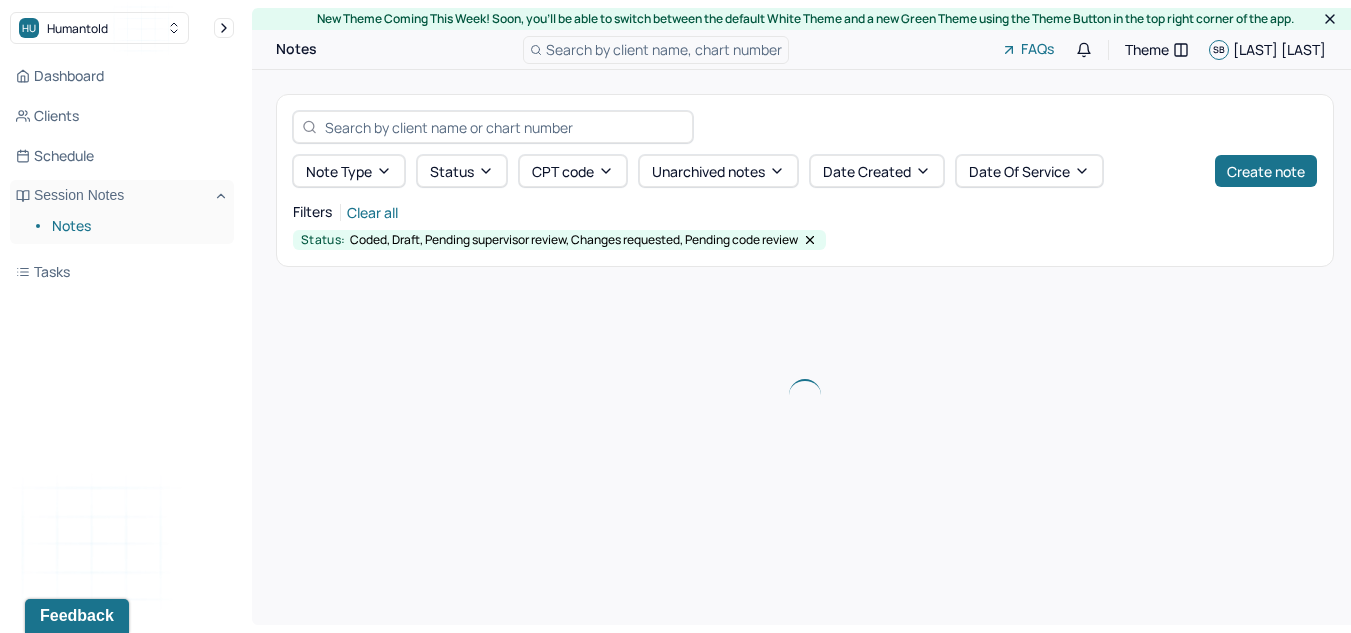 scroll, scrollTop: 0, scrollLeft: 0, axis: both 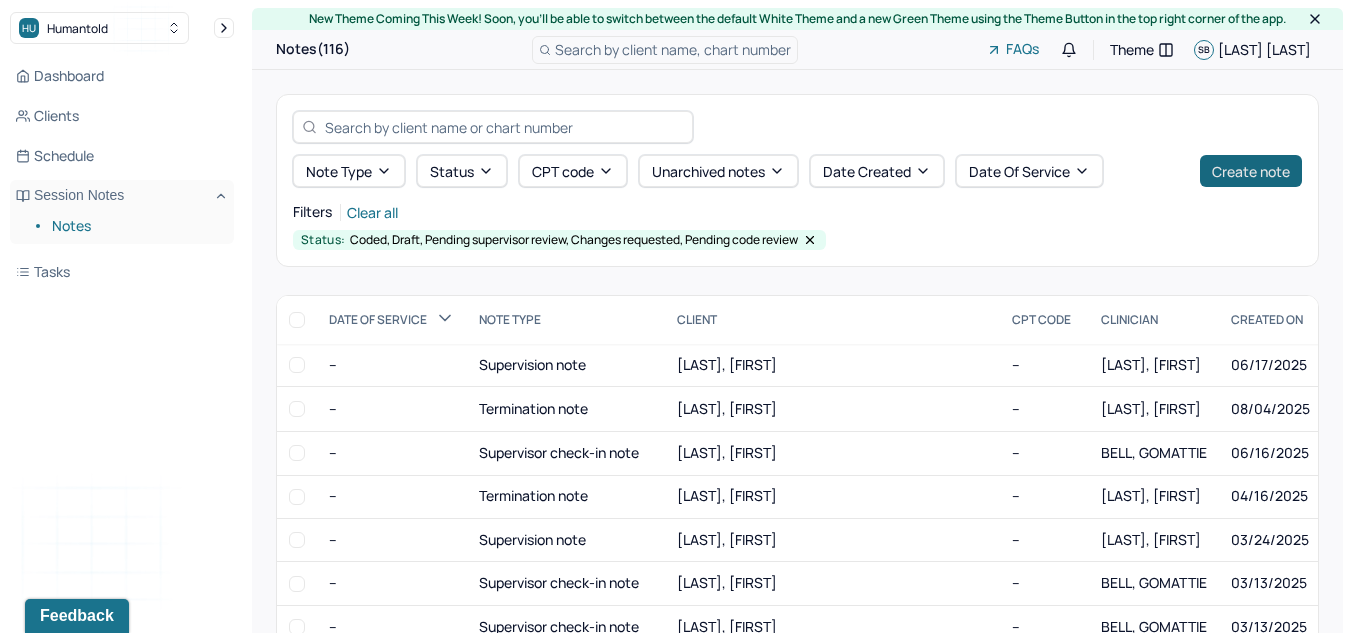 click on "Create note" at bounding box center (1251, 171) 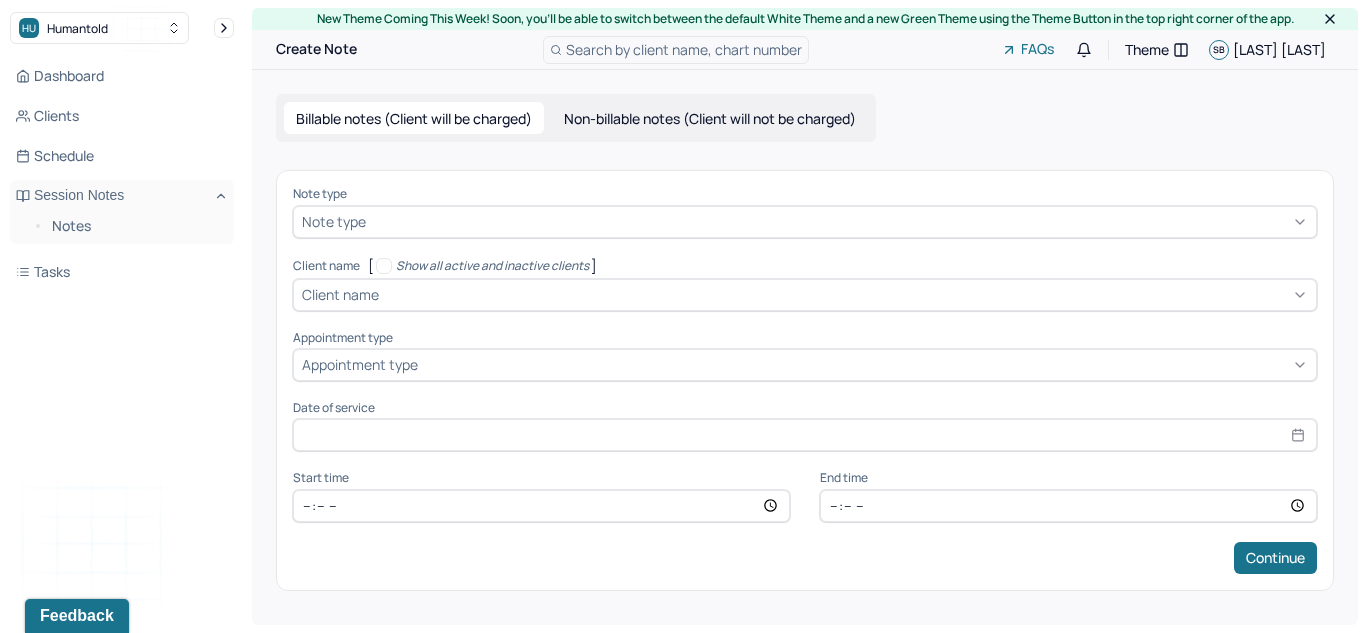 click on "Non-billable notes (Client will not be charged)" at bounding box center (710, 118) 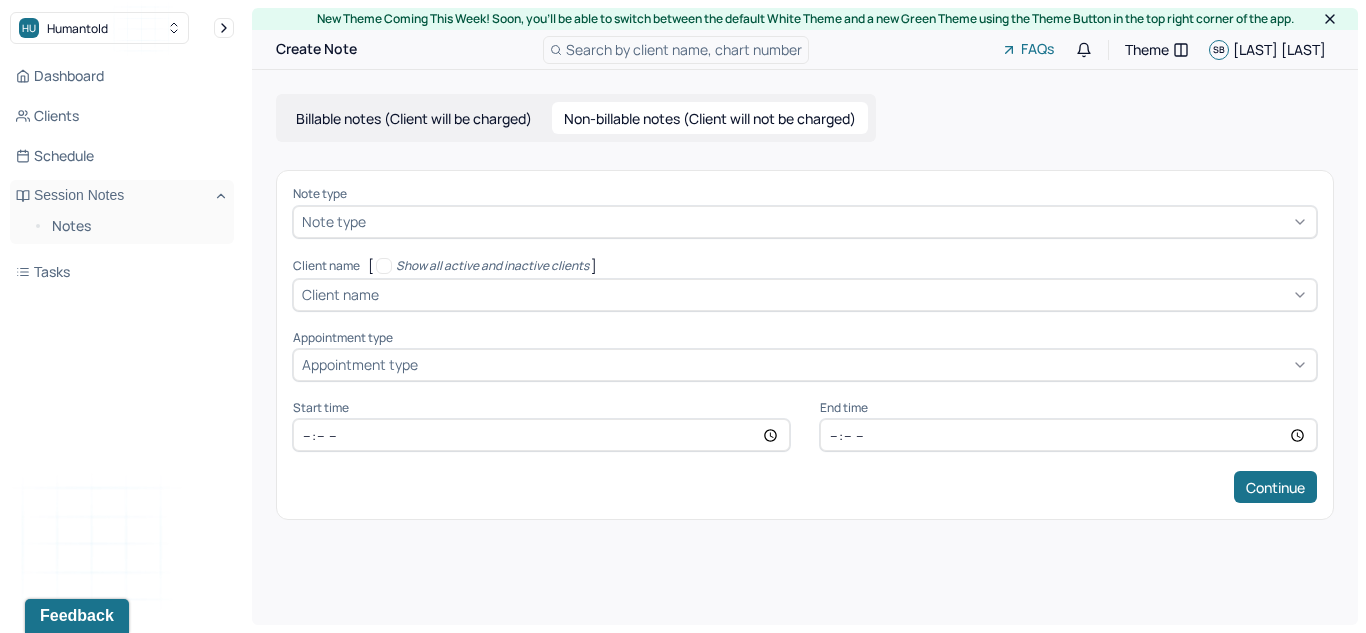 click at bounding box center [839, 221] 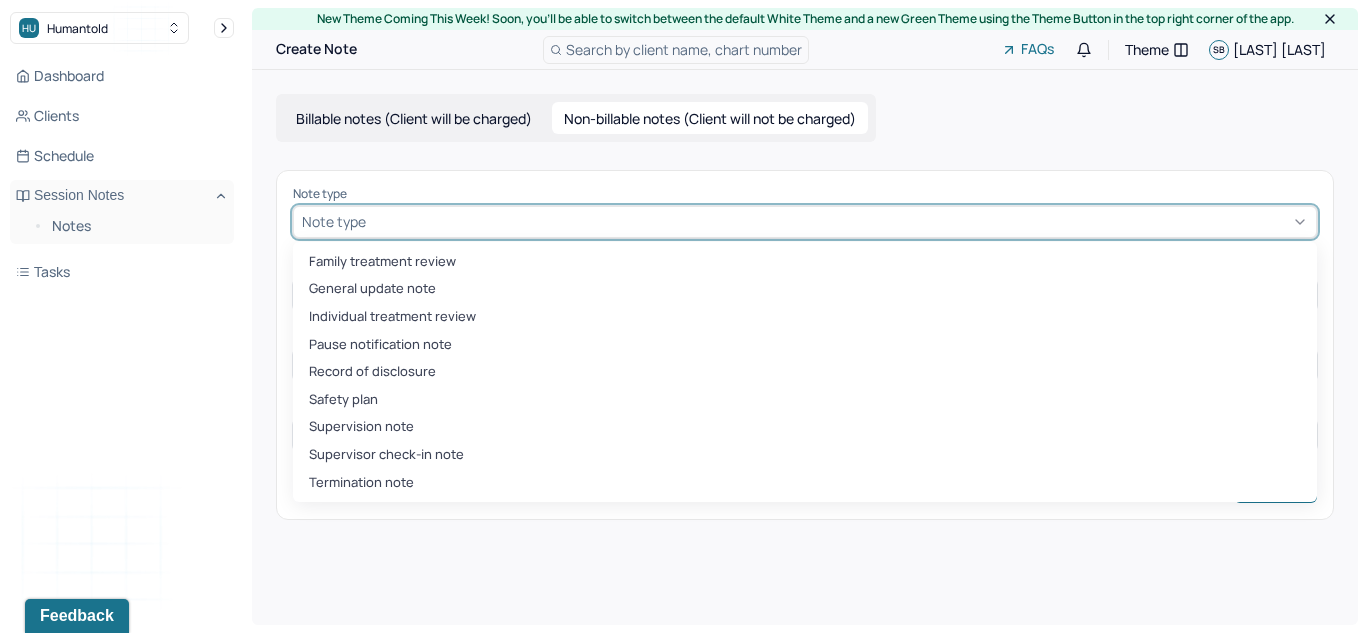 click on "Family treatment review General update note Individual treatment review Pause notification note Record of disclosure Safety plan Supervision note Supervisor check-in note Termination note" at bounding box center (805, 372) 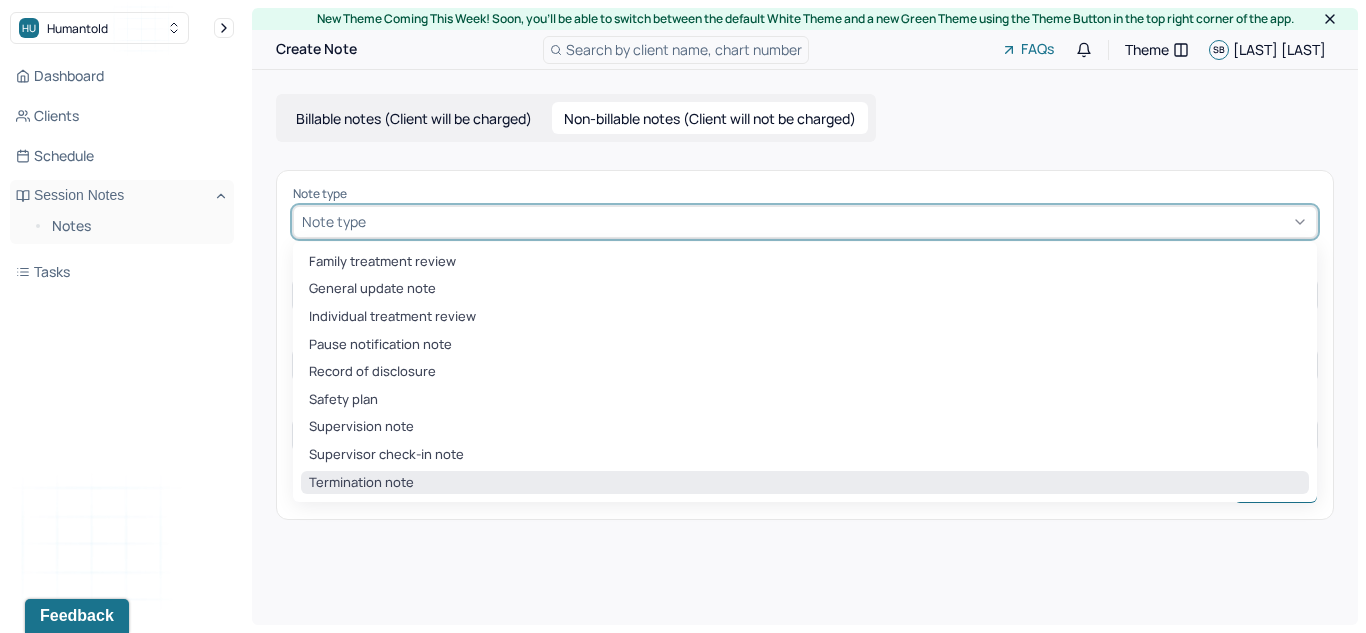 click on "Termination note" at bounding box center (805, 483) 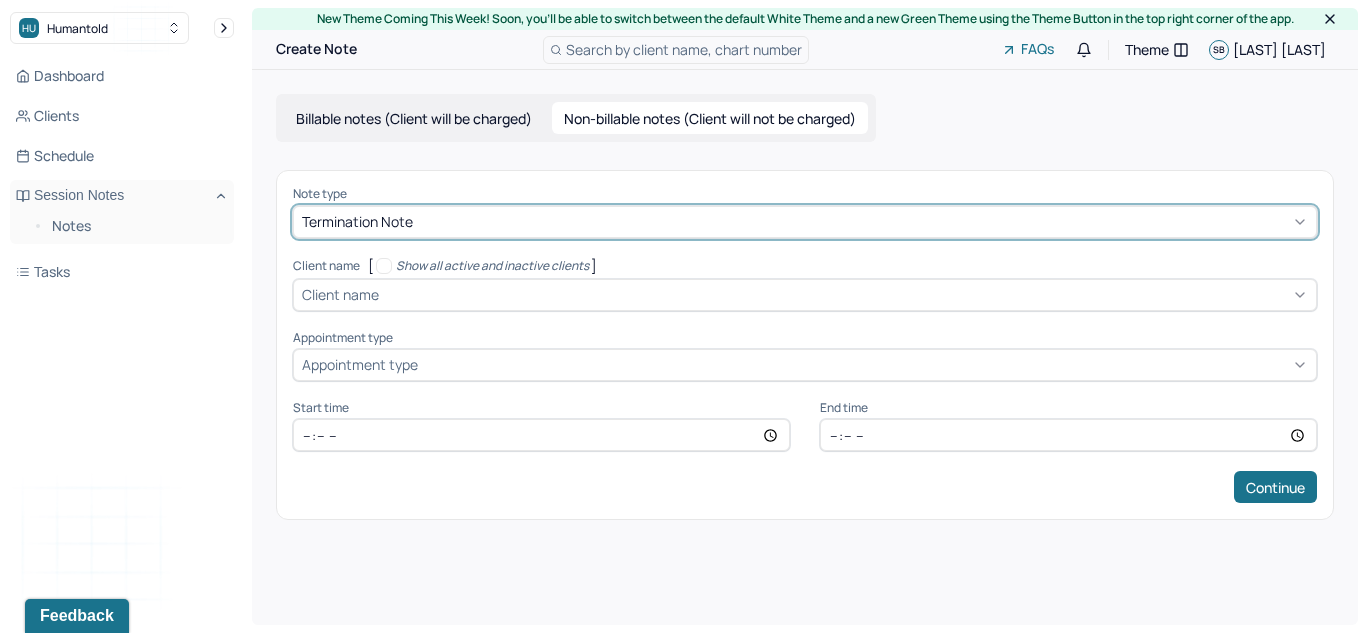 click on "Client name" at bounding box center [340, 294] 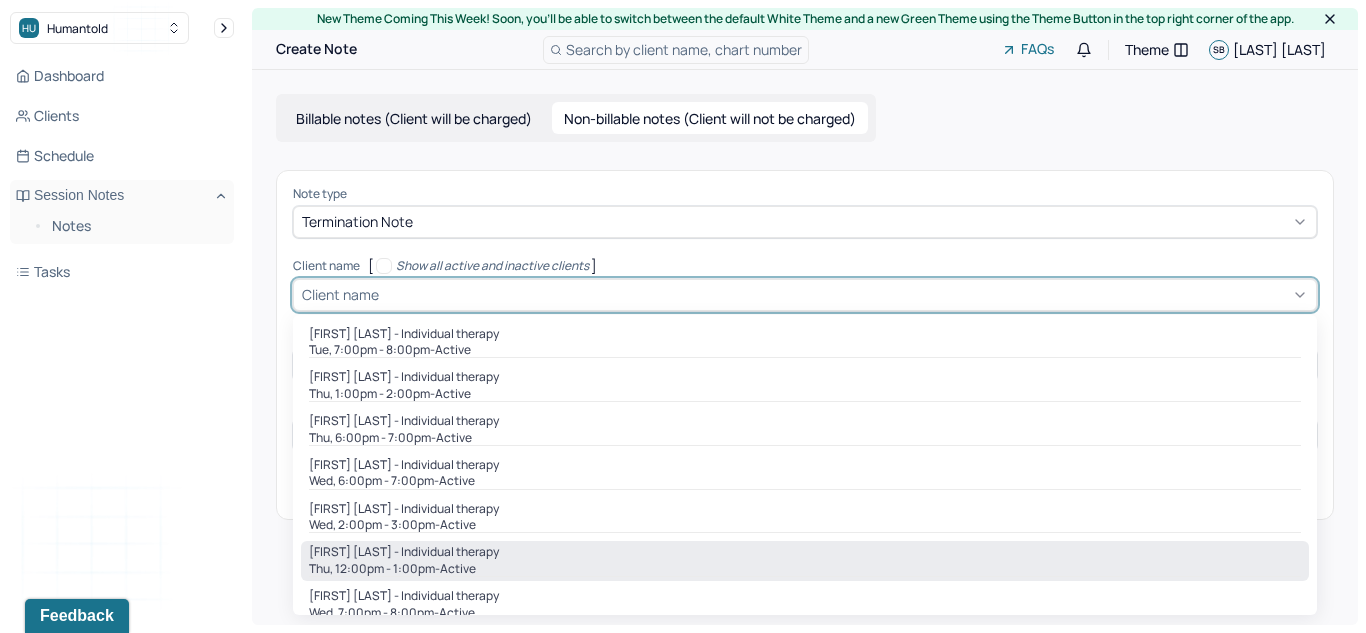 click on "[DAY], [TIME] - active" at bounding box center [805, 569] 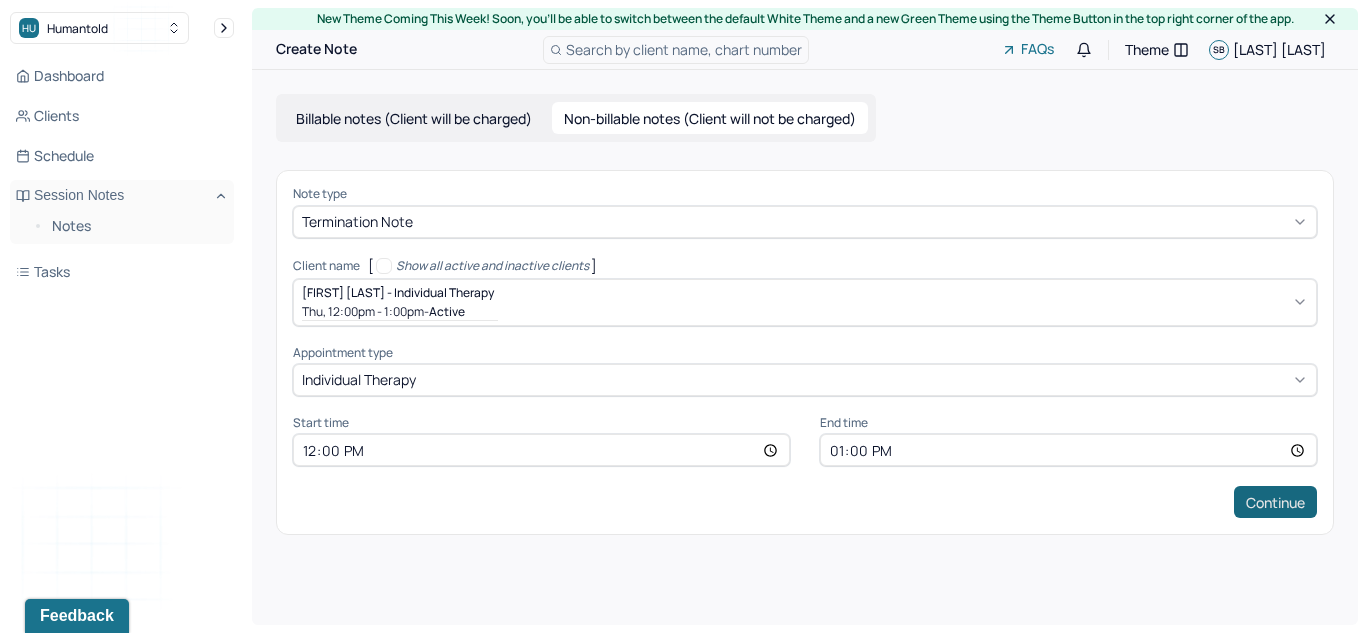 click on "Continue" at bounding box center [1275, 502] 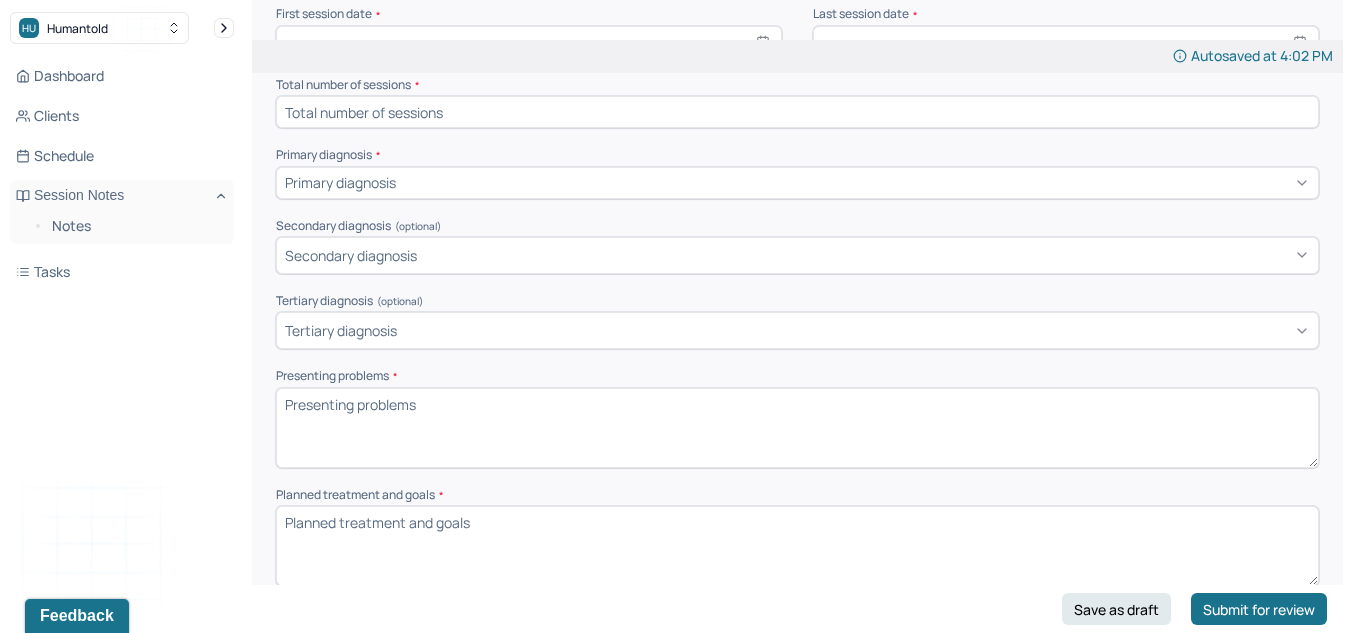 scroll, scrollTop: 489, scrollLeft: 0, axis: vertical 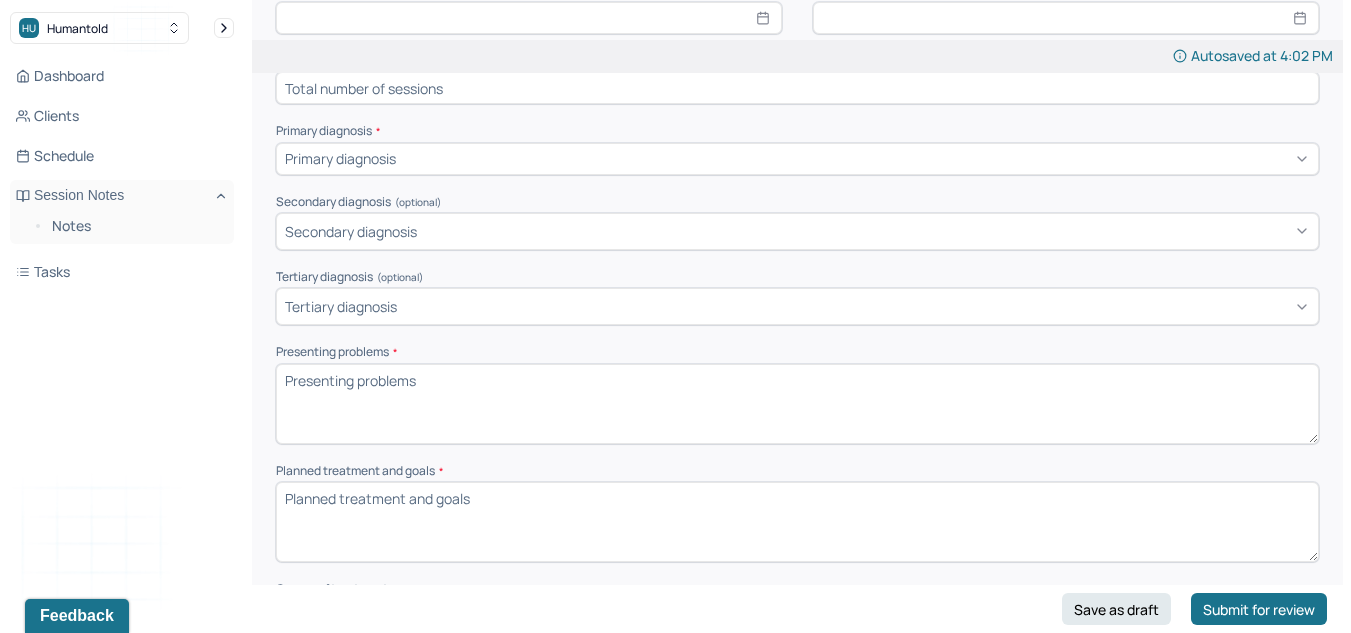 click on "Primary diagnosis" at bounding box center (340, 158) 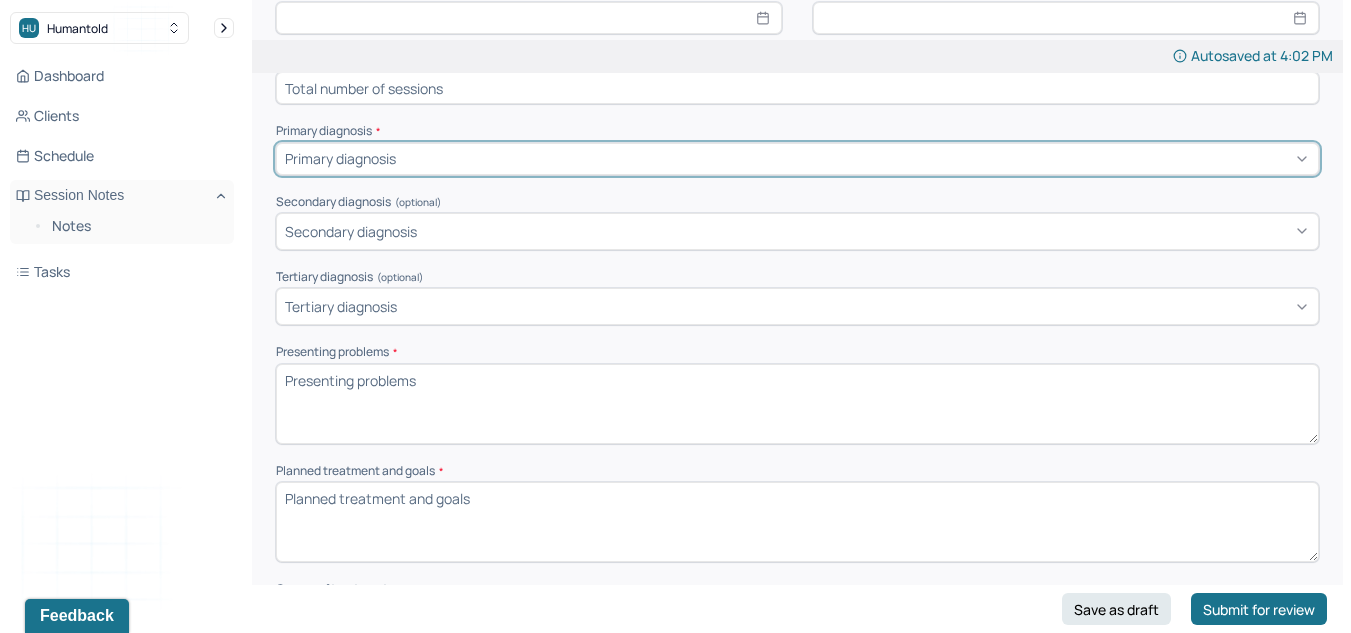 click at bounding box center (855, 158) 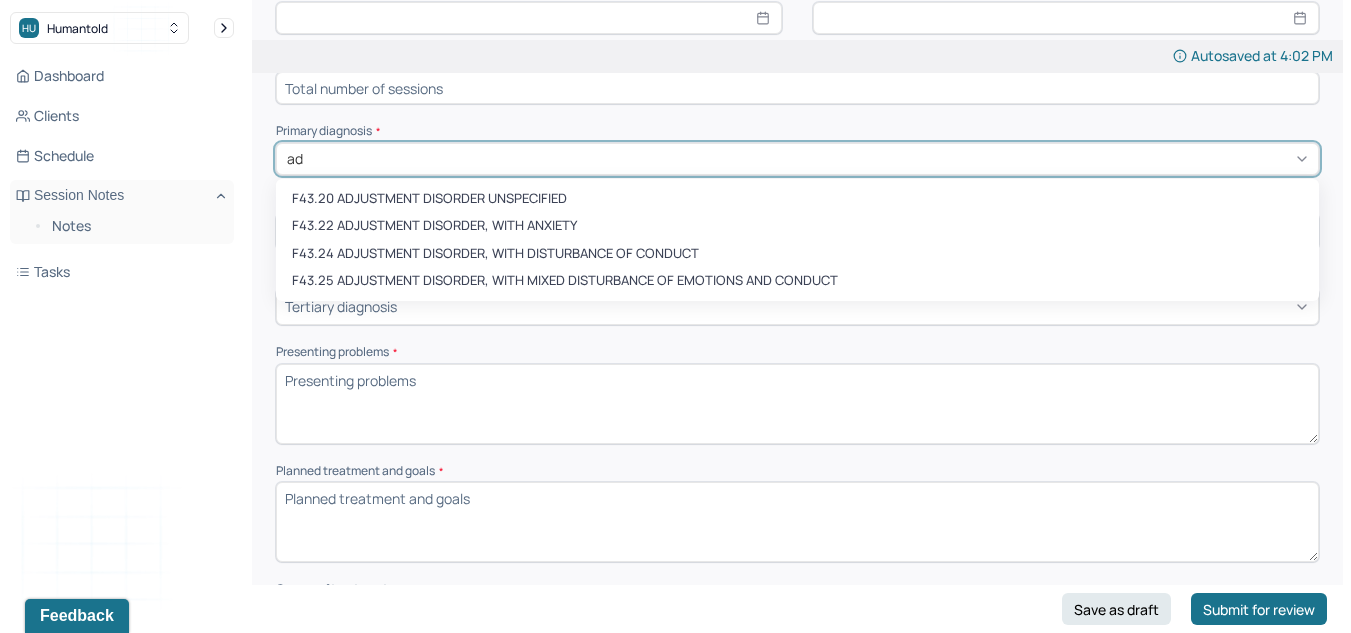 type on "a" 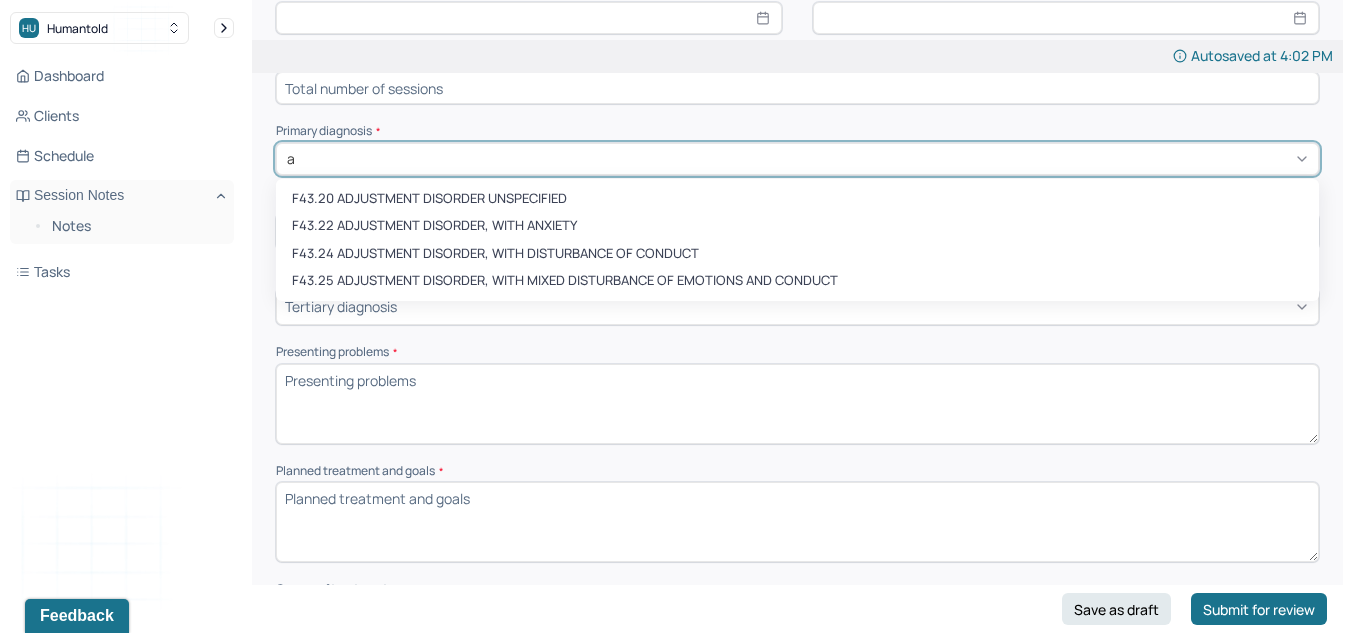 type 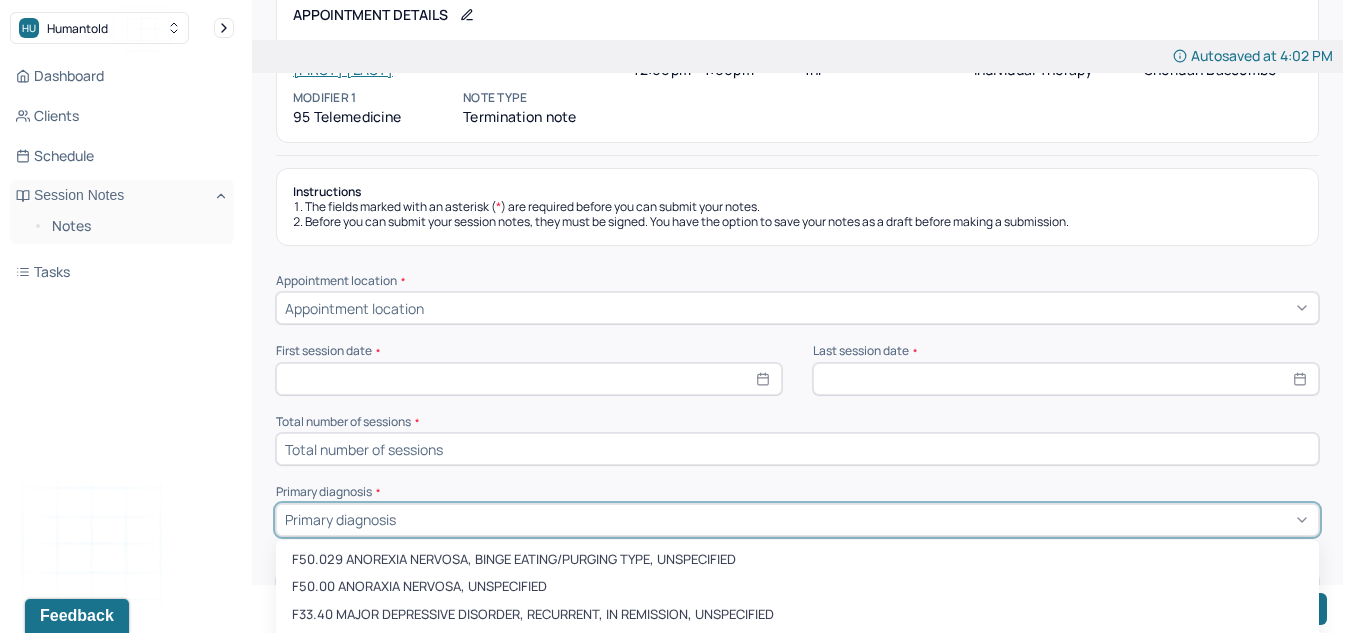 scroll, scrollTop: 182, scrollLeft: 0, axis: vertical 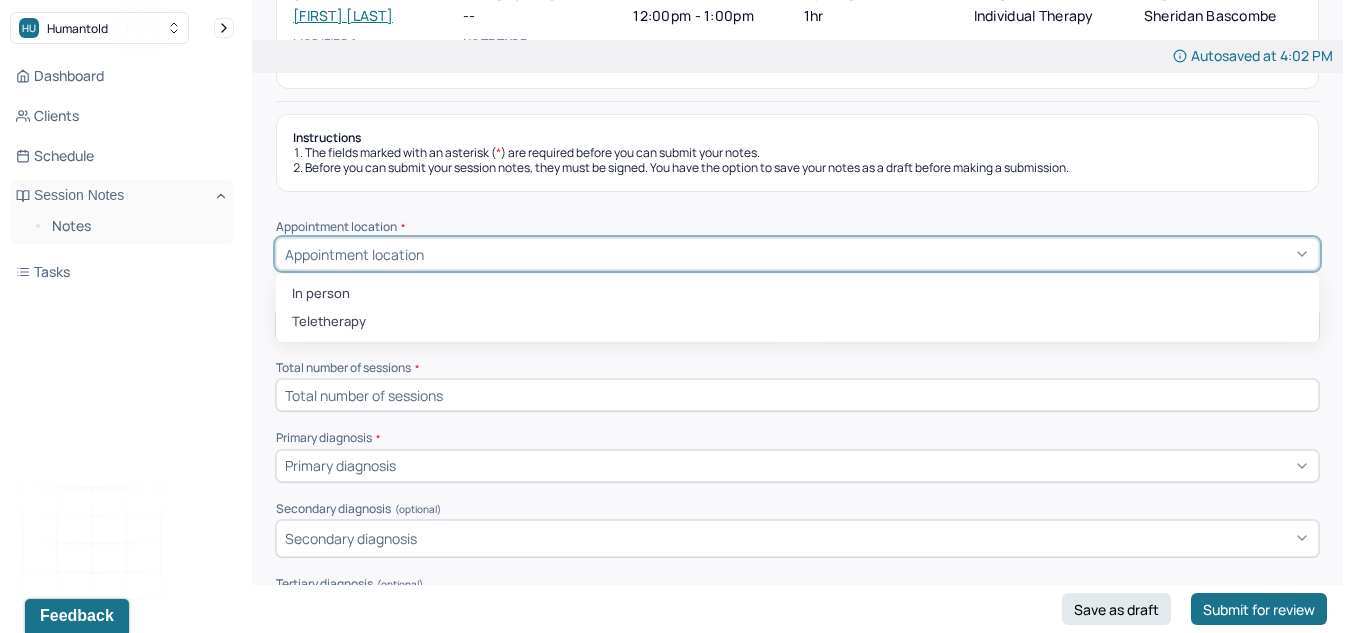 click on "Appointment location" at bounding box center (797, 254) 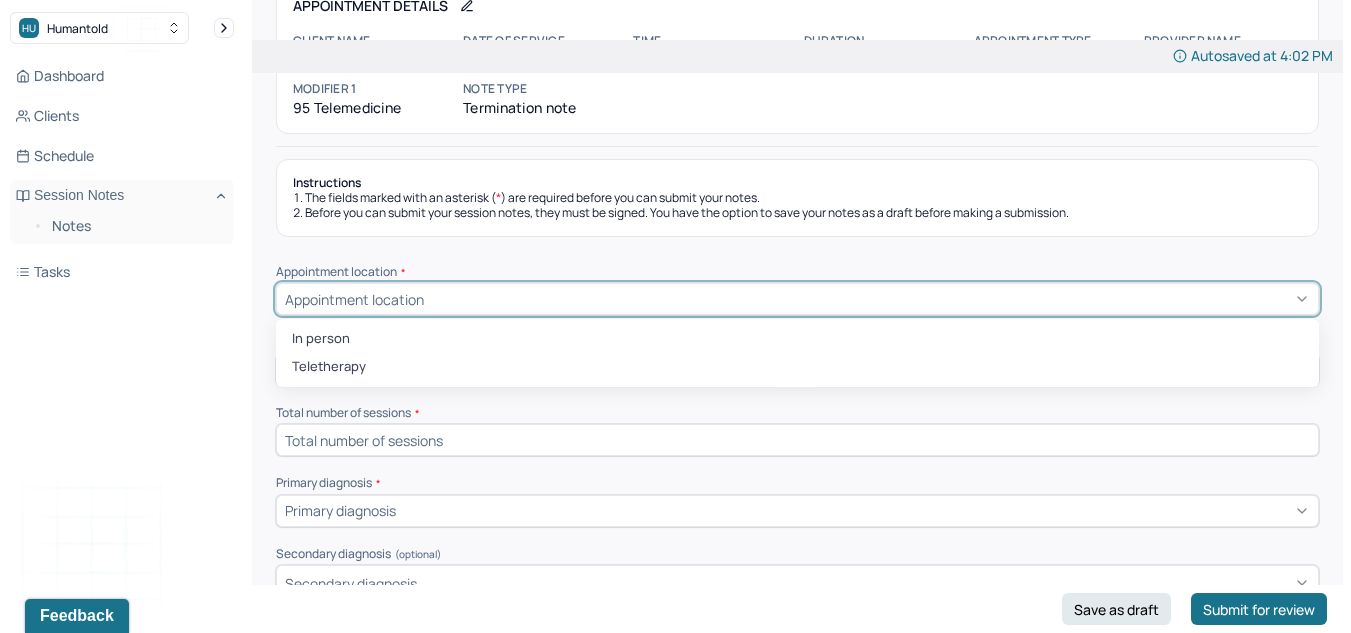 scroll, scrollTop: 146, scrollLeft: 0, axis: vertical 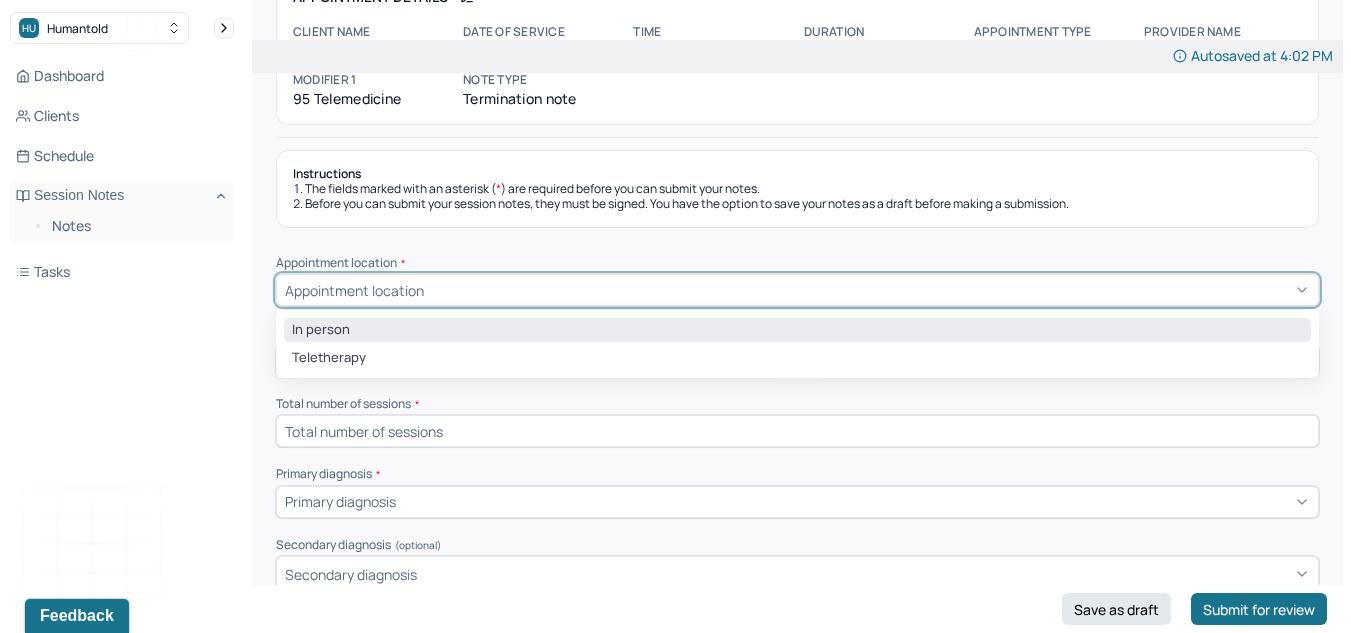 click on "In person" at bounding box center [797, 330] 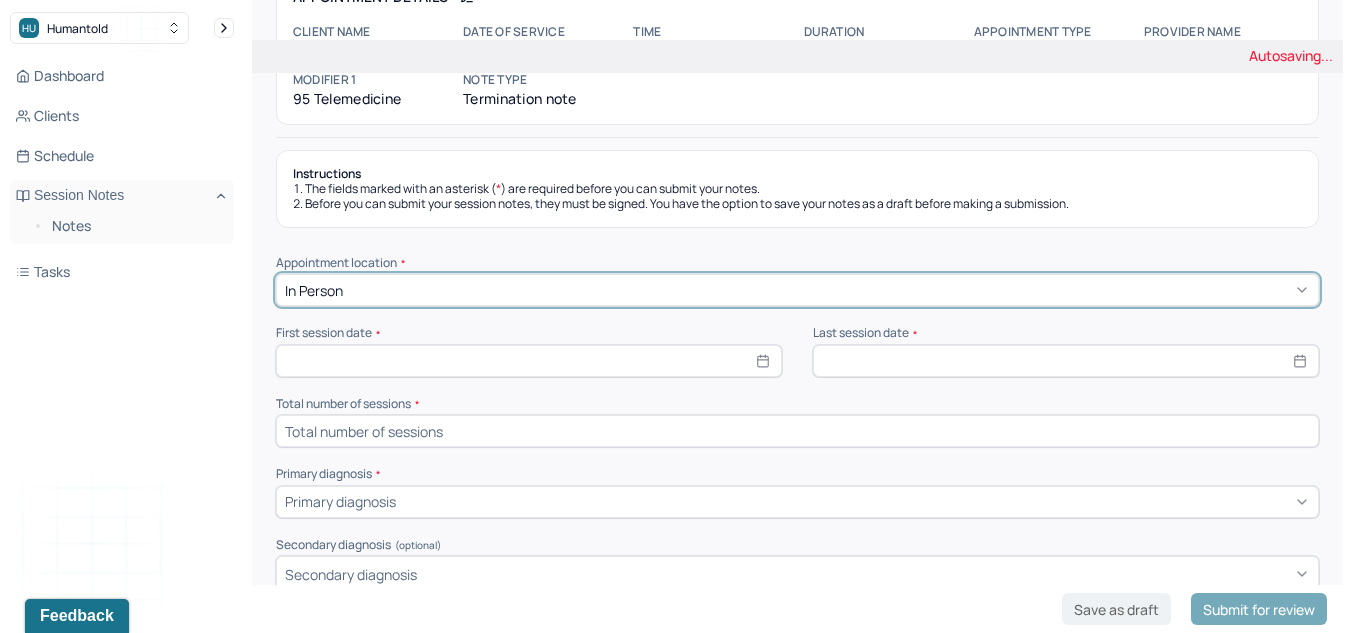 select on "7" 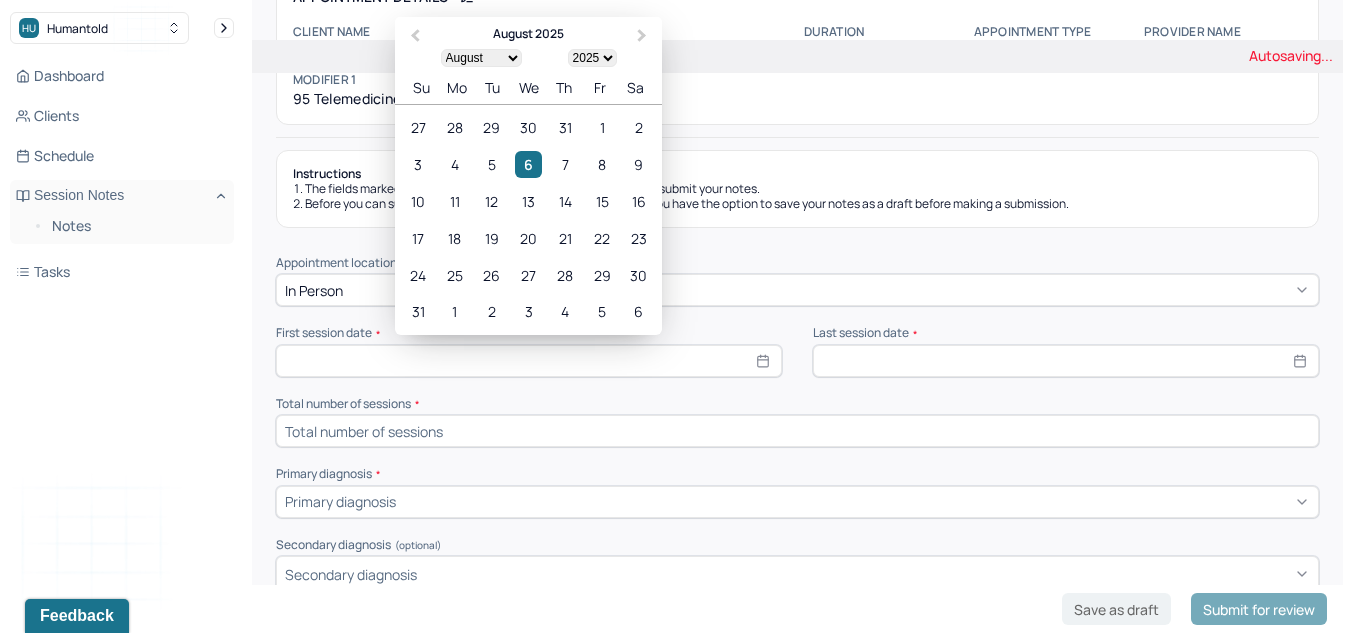 click at bounding box center [529, 361] 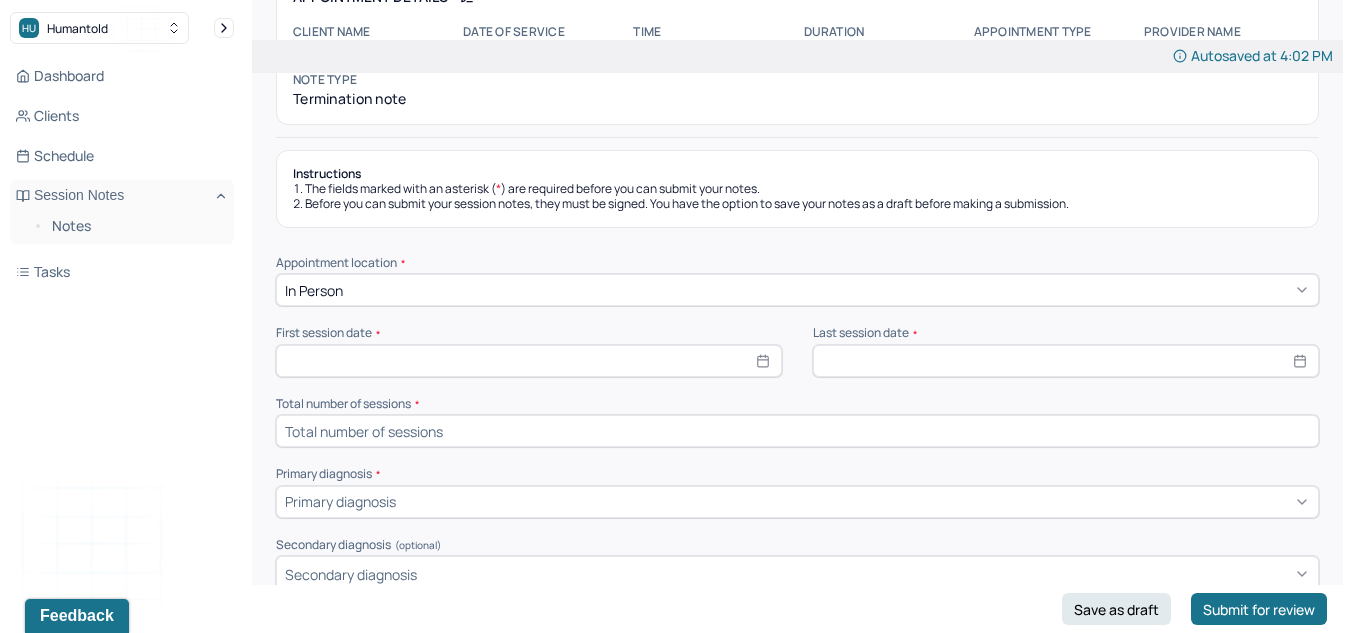 click on "Dashboard Clients Schedule Session Notes Notes Tasks SB [LAST] [LAST] provider Logout" at bounding box center (122, 336) 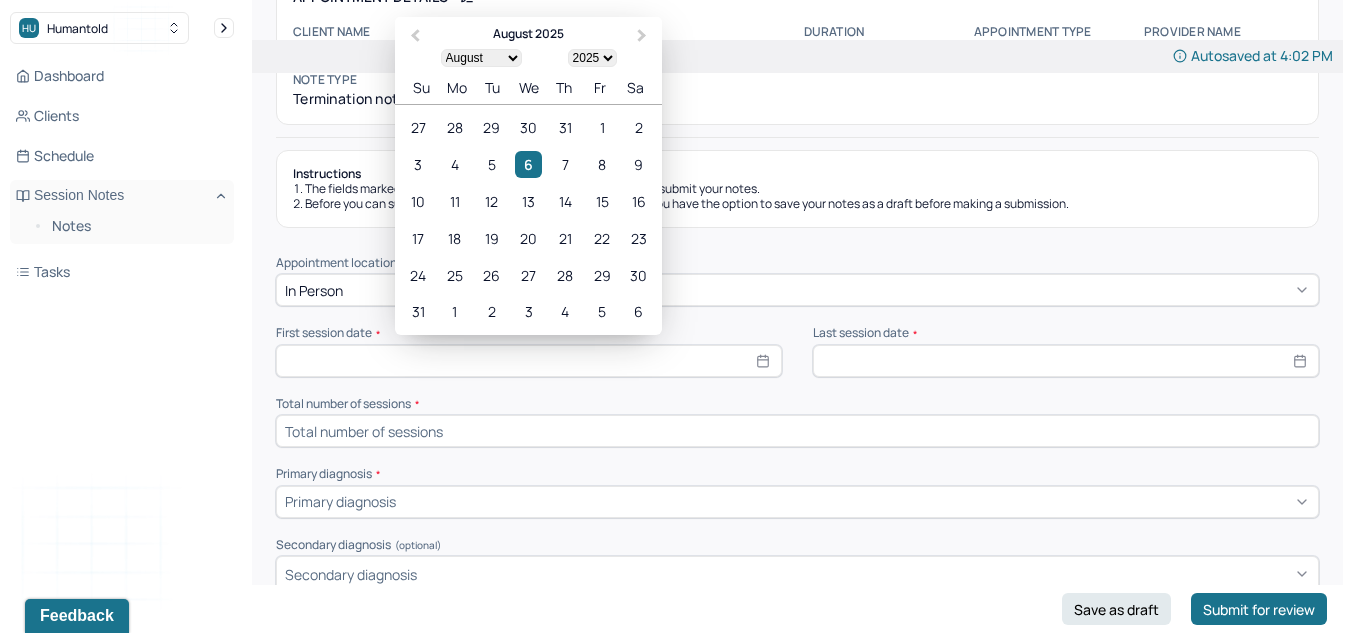 click at bounding box center (529, 361) 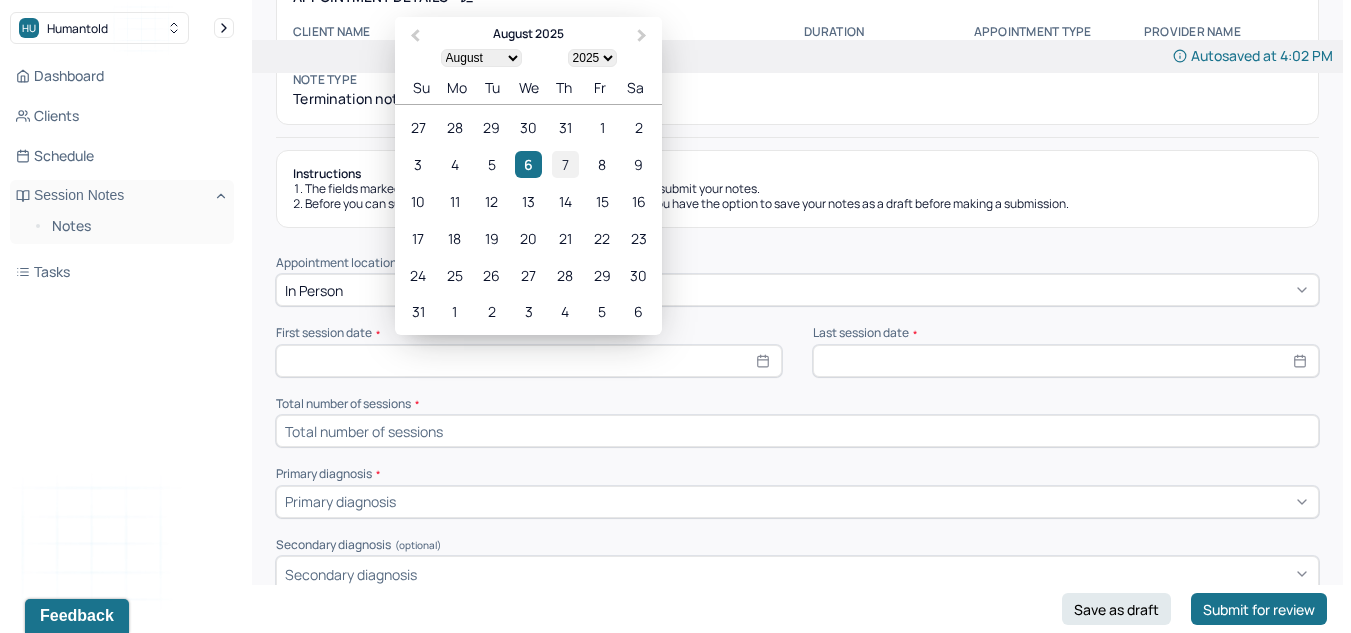click on "7" at bounding box center (565, 164) 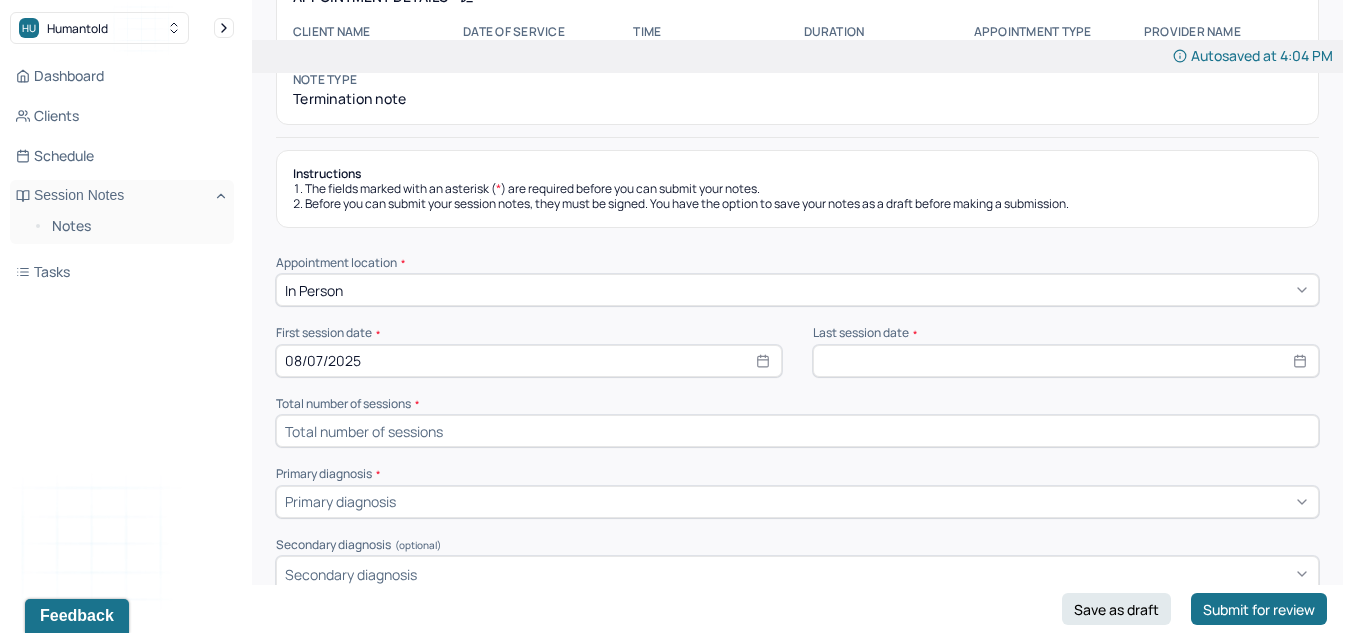 click at bounding box center (797, 431) 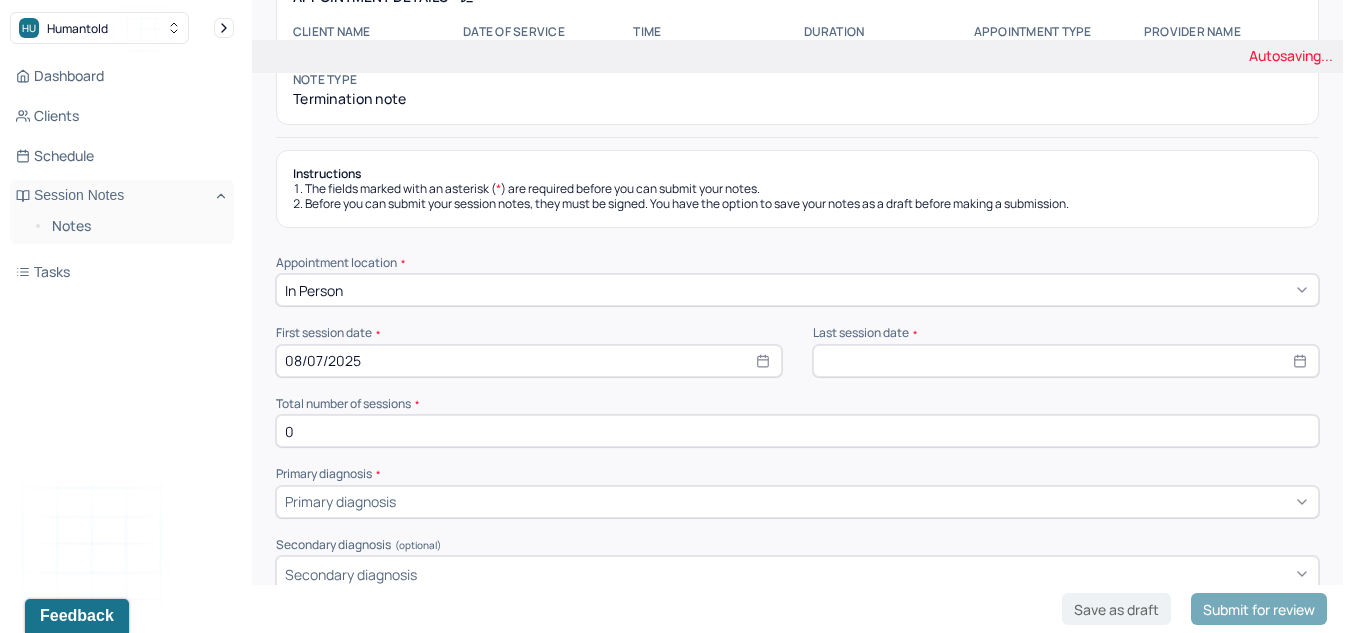 type on "0" 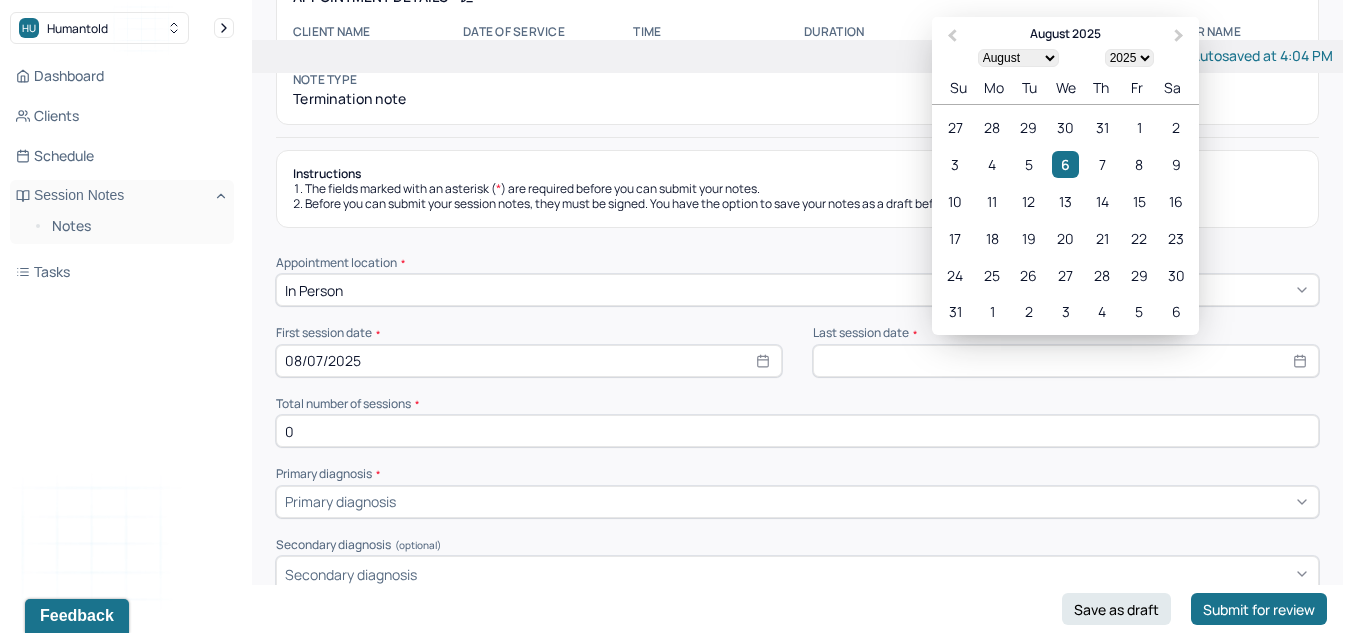 click at bounding box center [1066, 361] 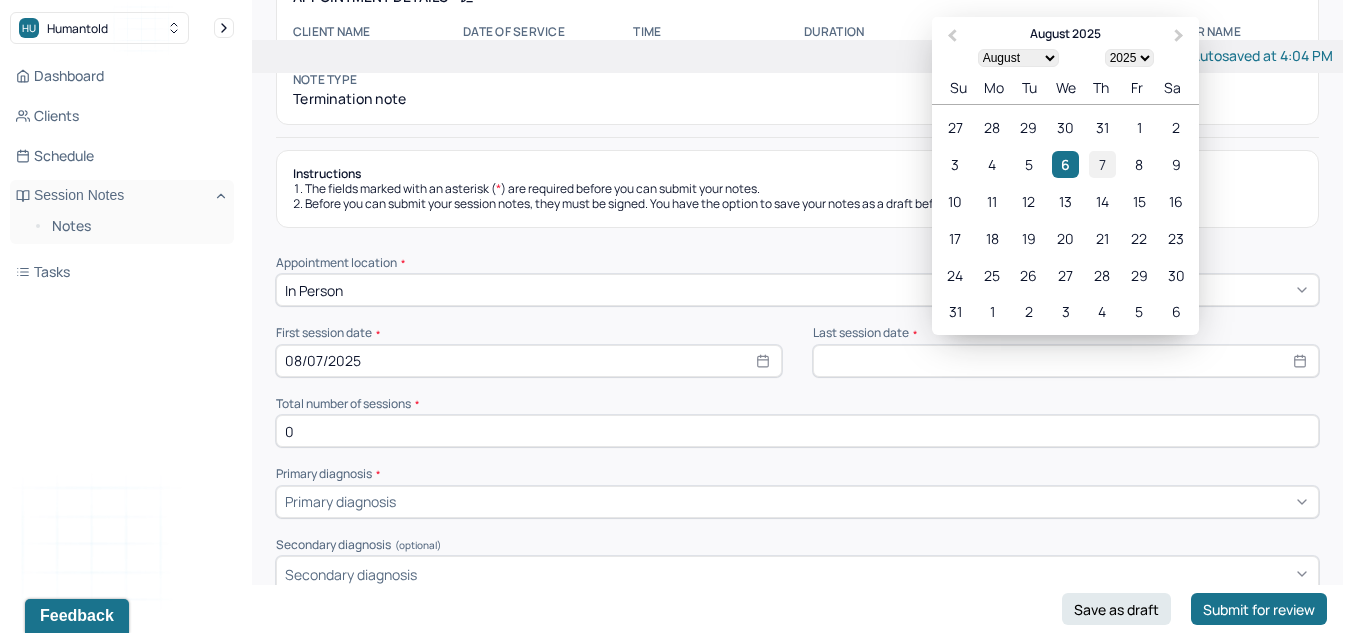 click on "7" at bounding box center [1102, 164] 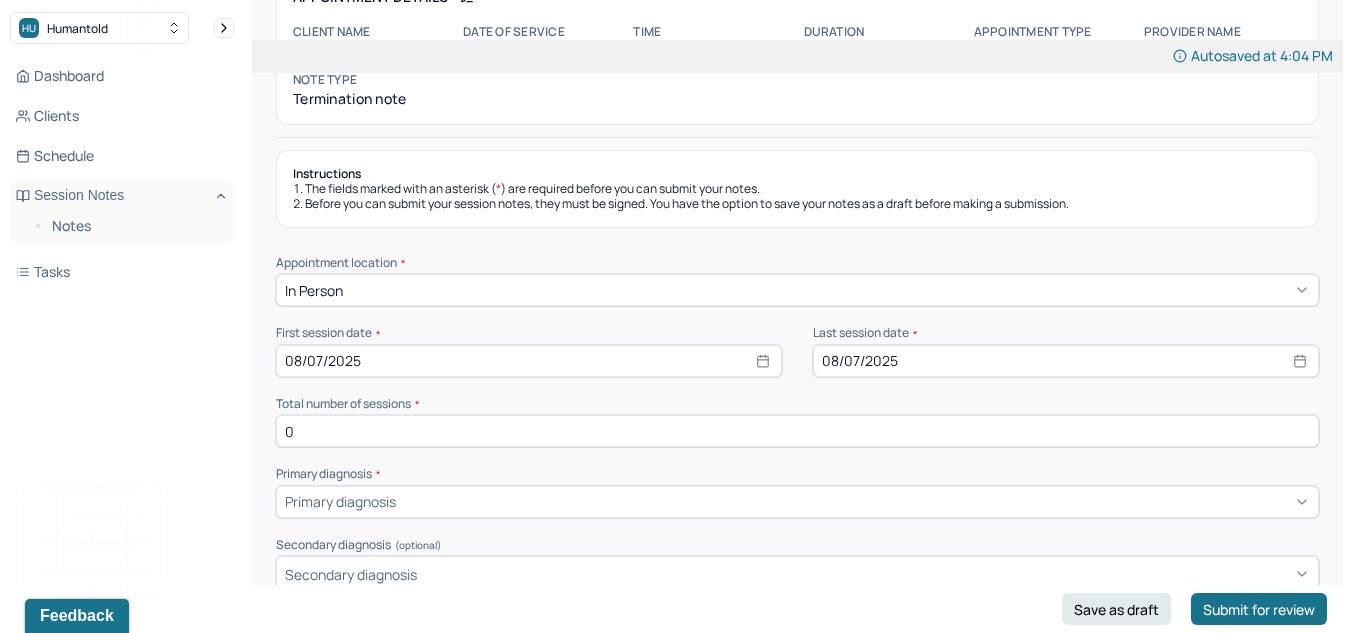 type on "08/07/2025" 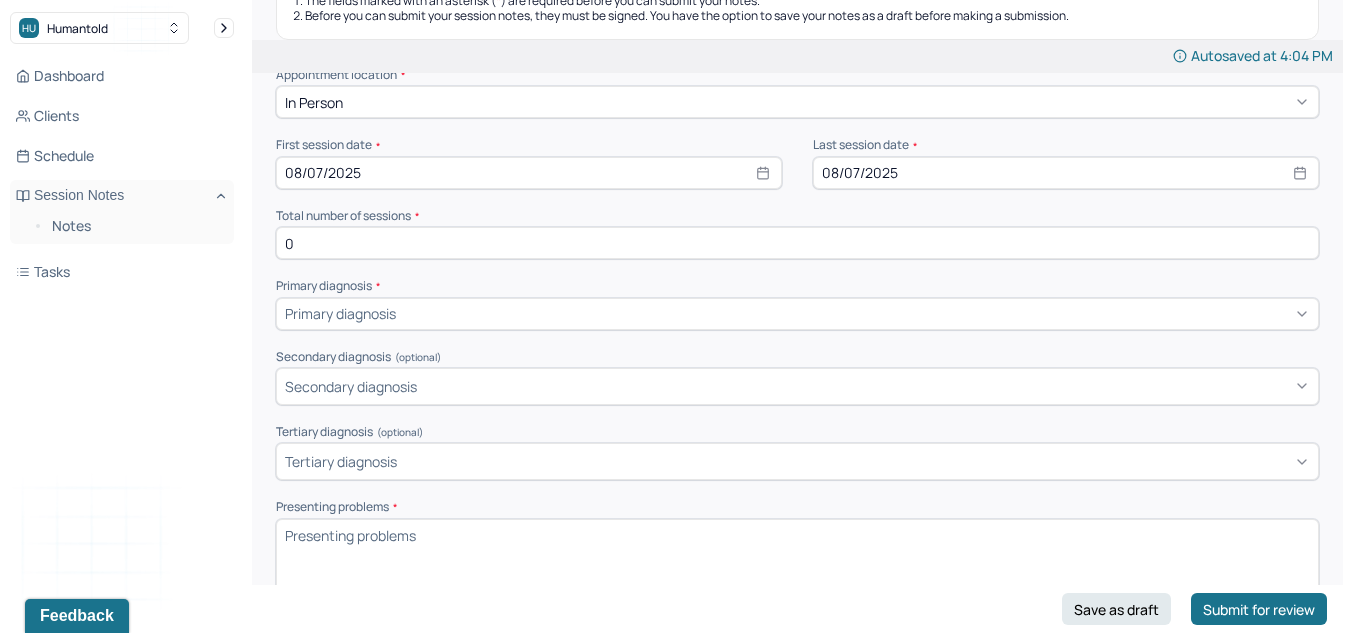 scroll, scrollTop: 337, scrollLeft: 0, axis: vertical 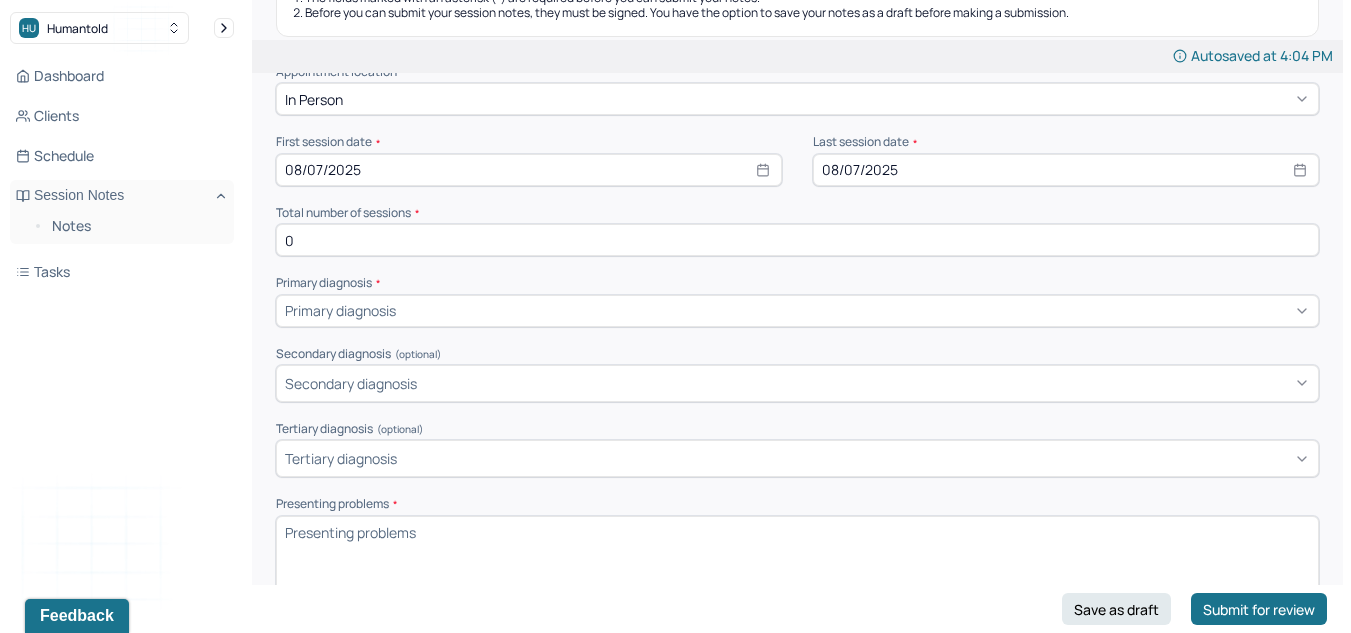 click on "Presenting problems *" at bounding box center [797, 556] 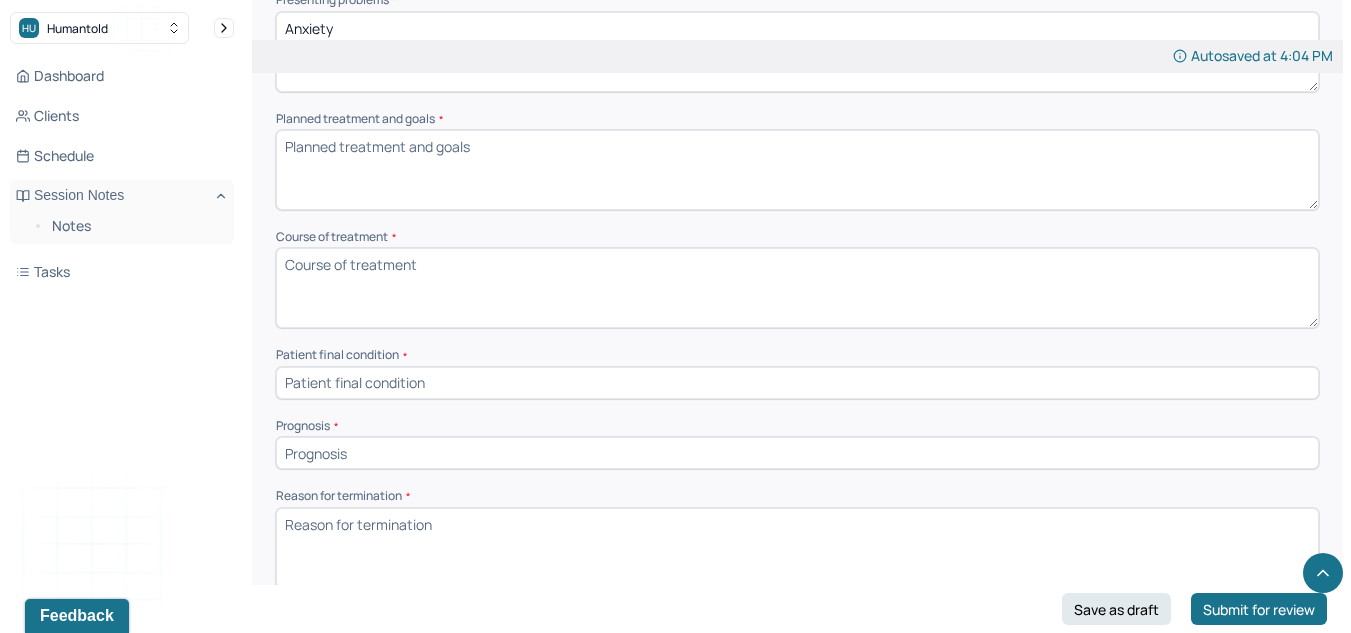 scroll, scrollTop: 847, scrollLeft: 0, axis: vertical 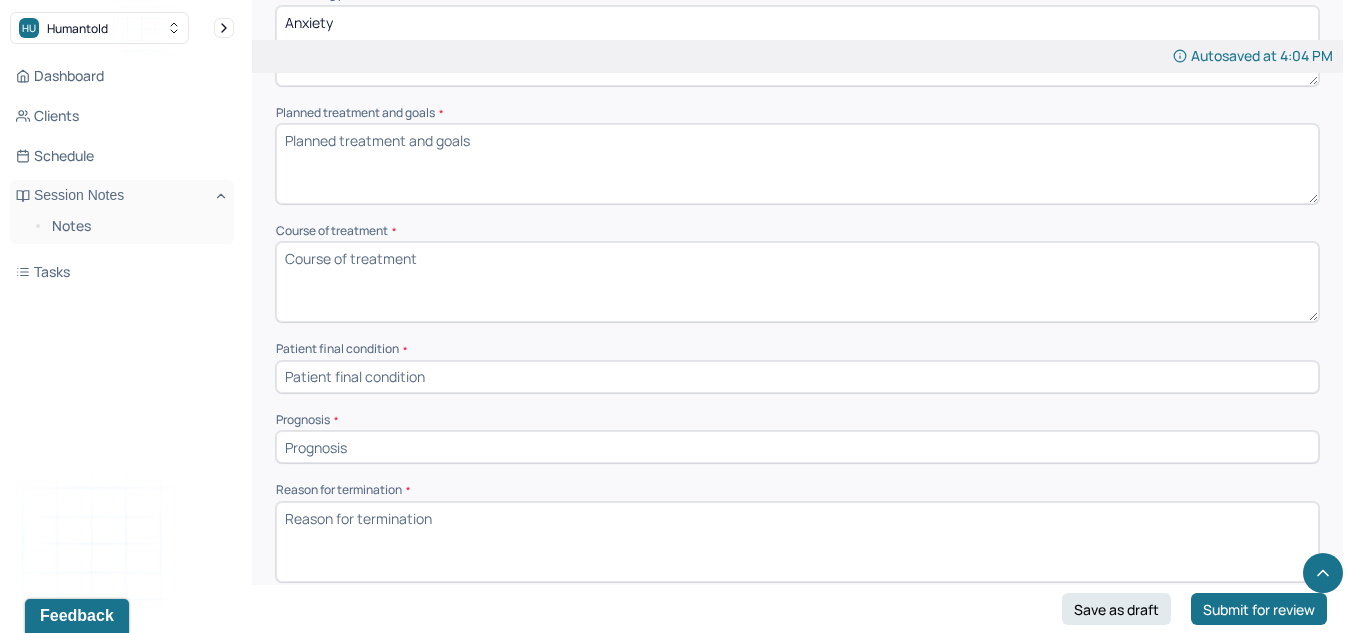 type on "Anxiety" 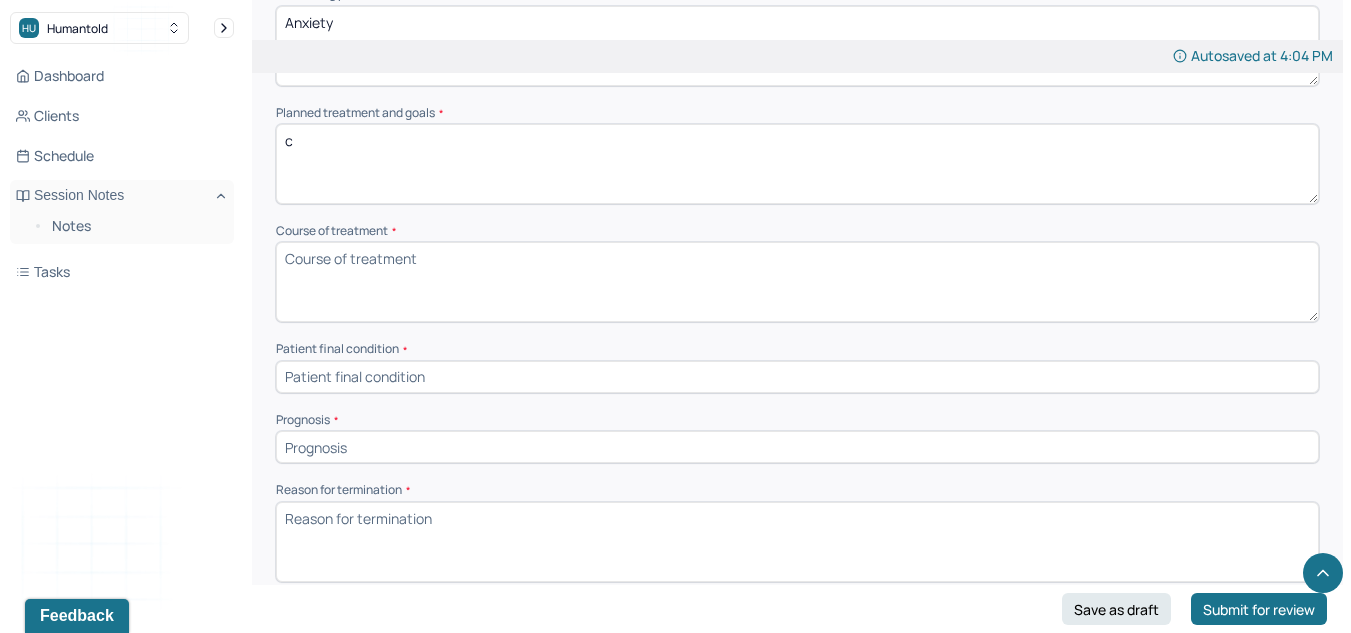 type on "c" 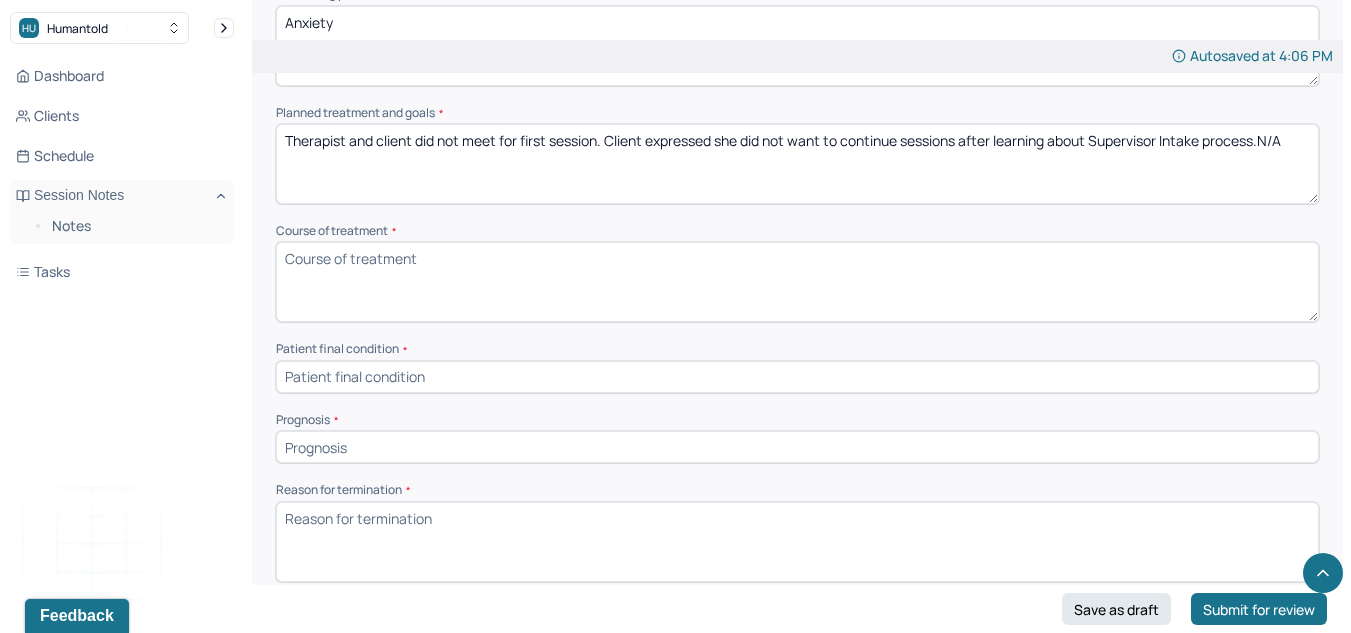 type on "Therapist and client did not meet for first session. Client expressed she did not want to continue sessions after learning about Supervisor Intake process.N/A" 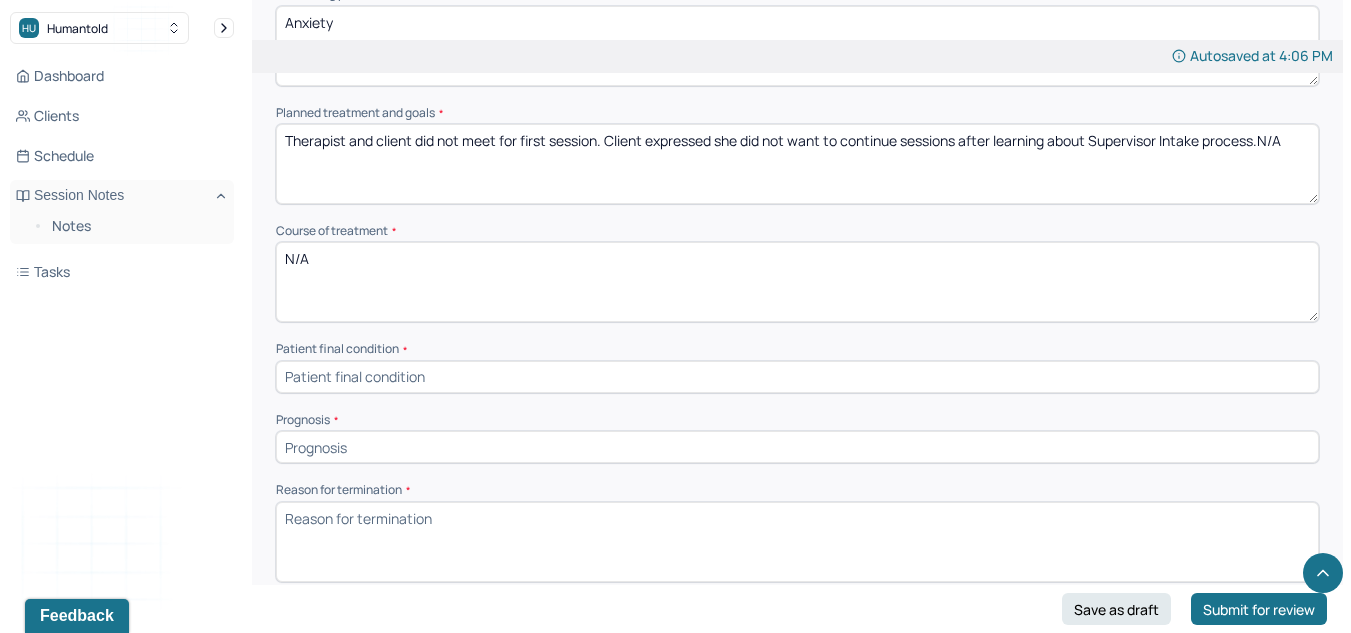 type on "N/A" 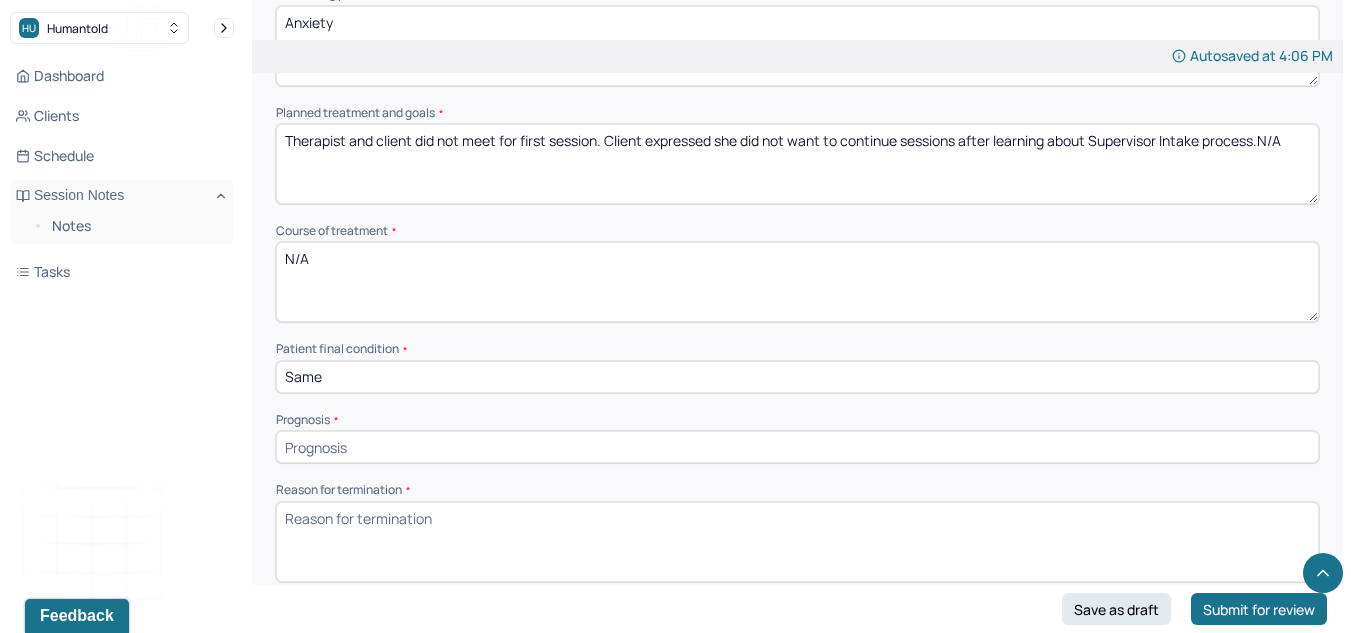 type on "Same" 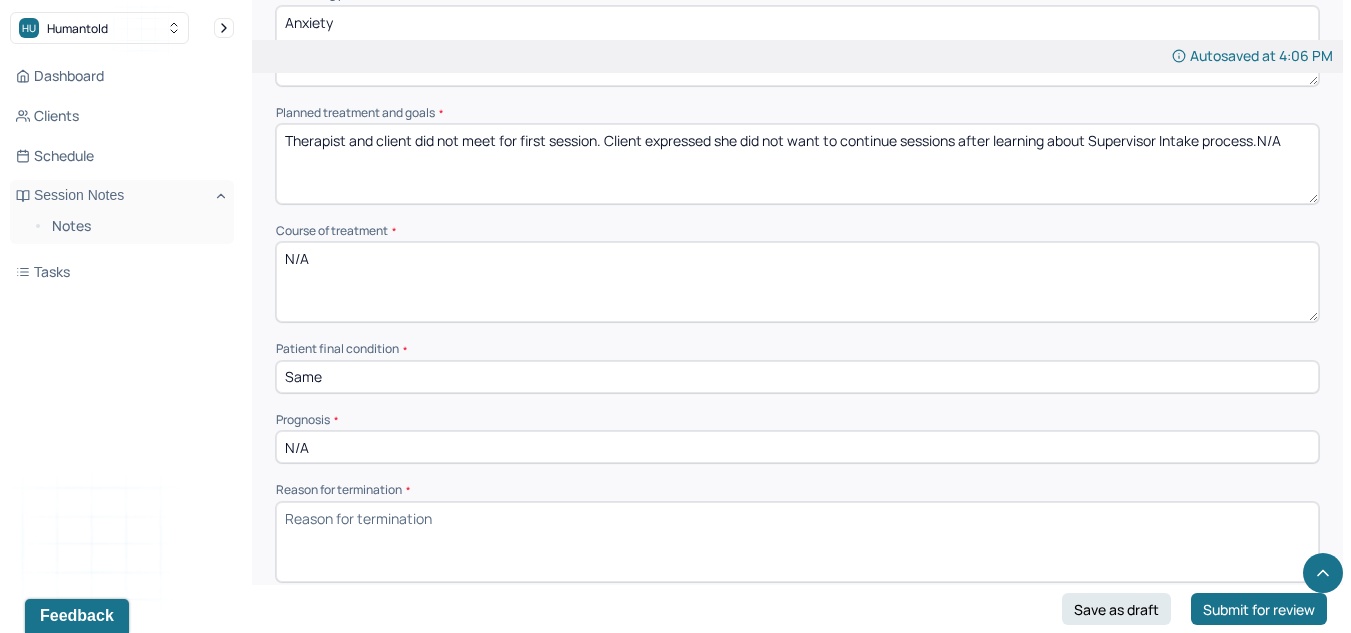 type on "N/A" 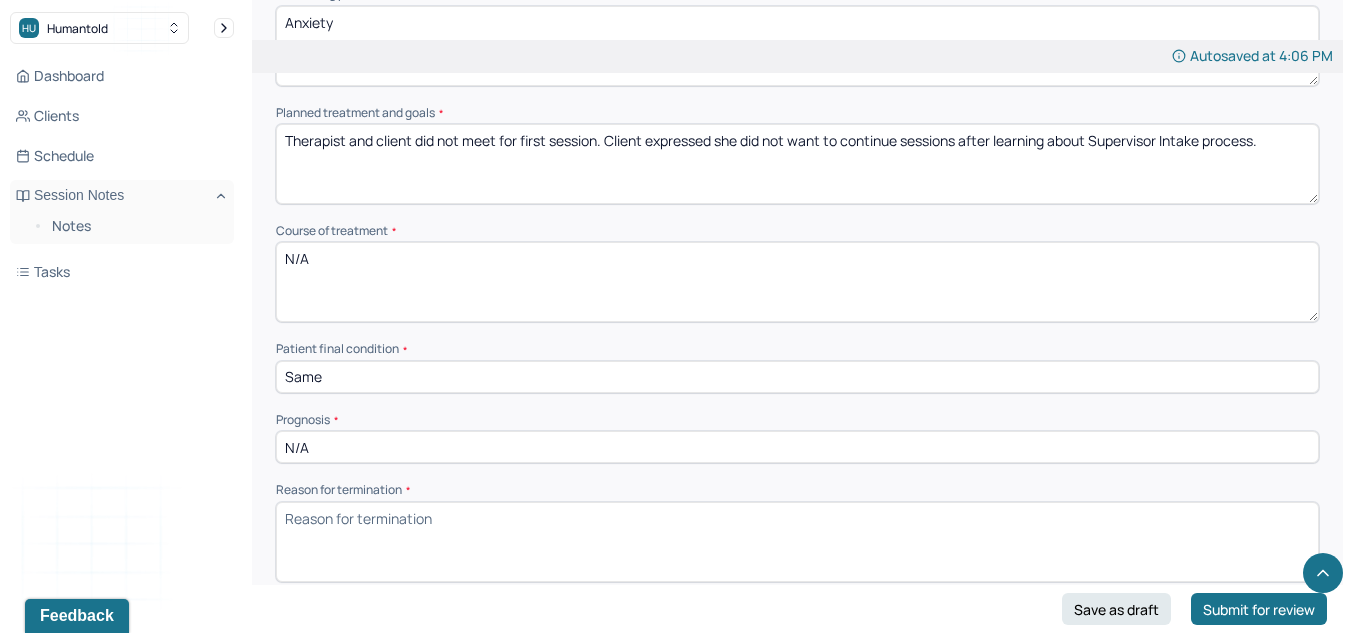 drag, startPoint x: 1294, startPoint y: 152, endPoint x: 561, endPoint y: 165, distance: 733.1153 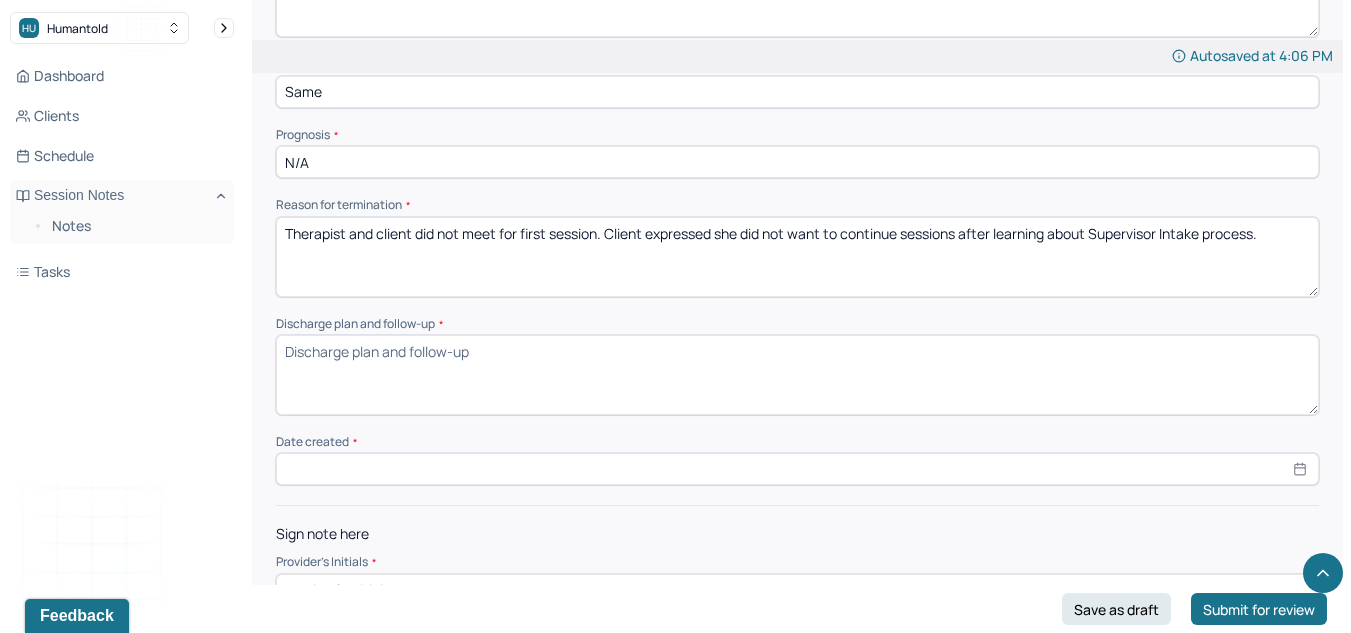 scroll, scrollTop: 1181, scrollLeft: 0, axis: vertical 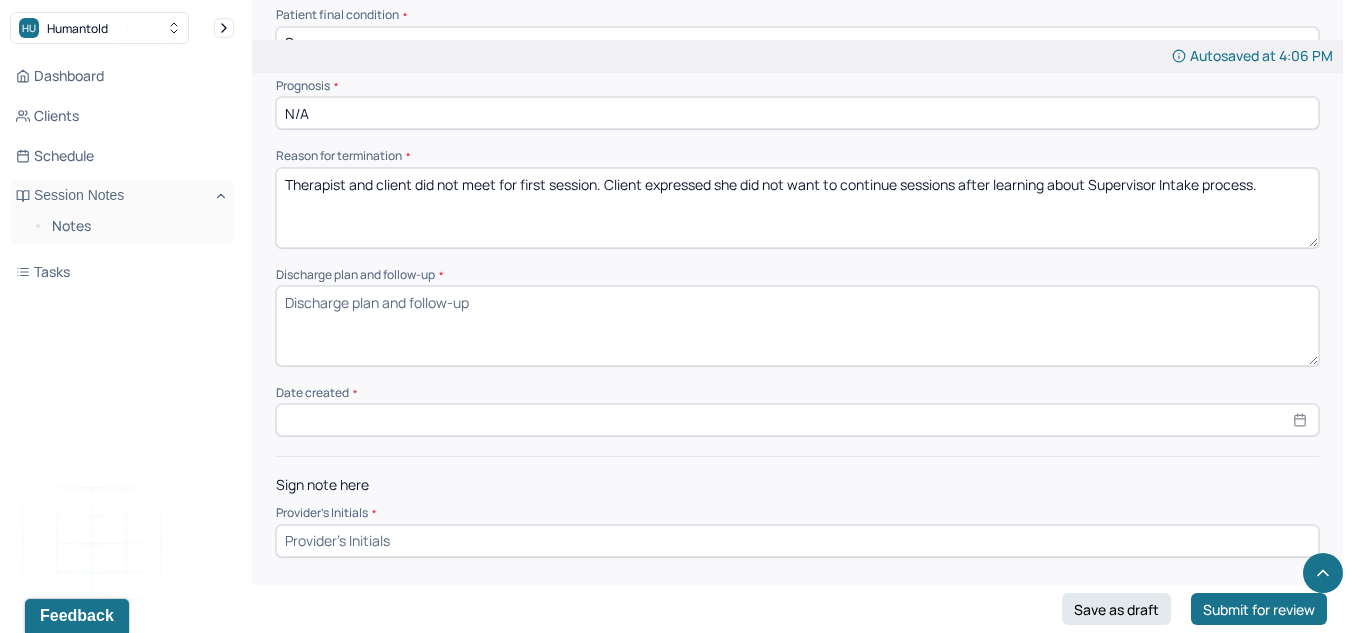 type on "Therapist and client did not meet for first session. Client expressed she did not want to continue sessions after learning about Supervisor Intake process." 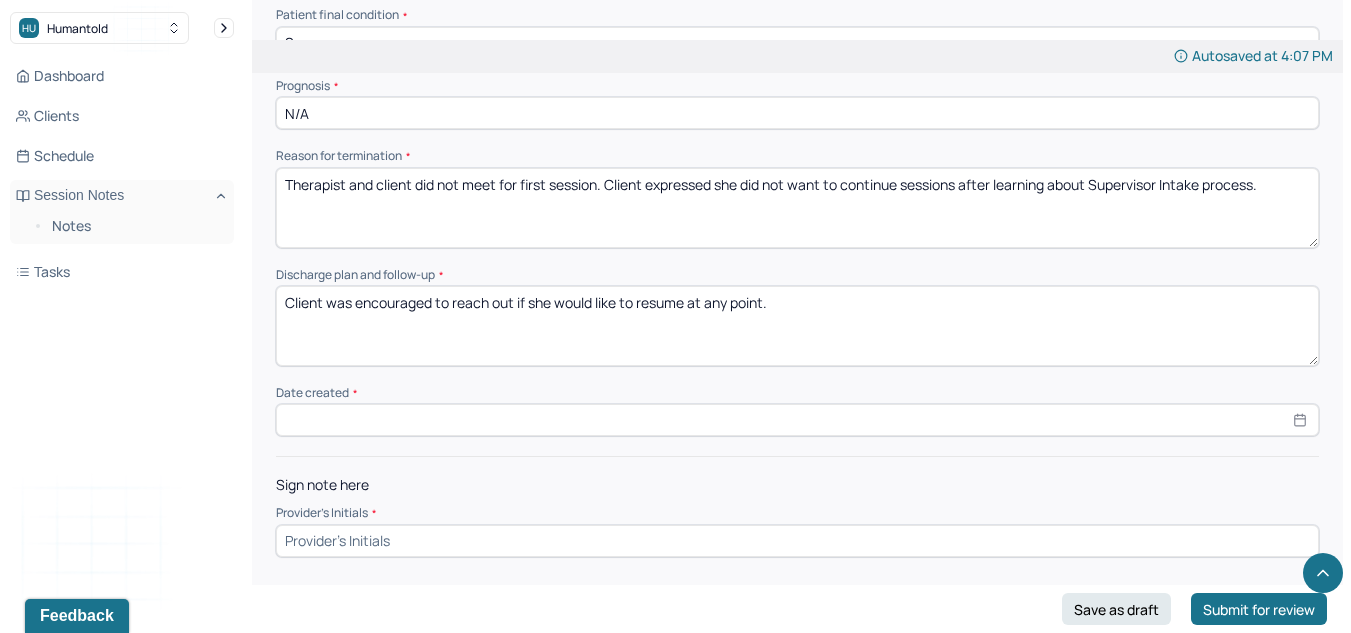 type on "Client was encouraged to reach out if she would like to resume at any point." 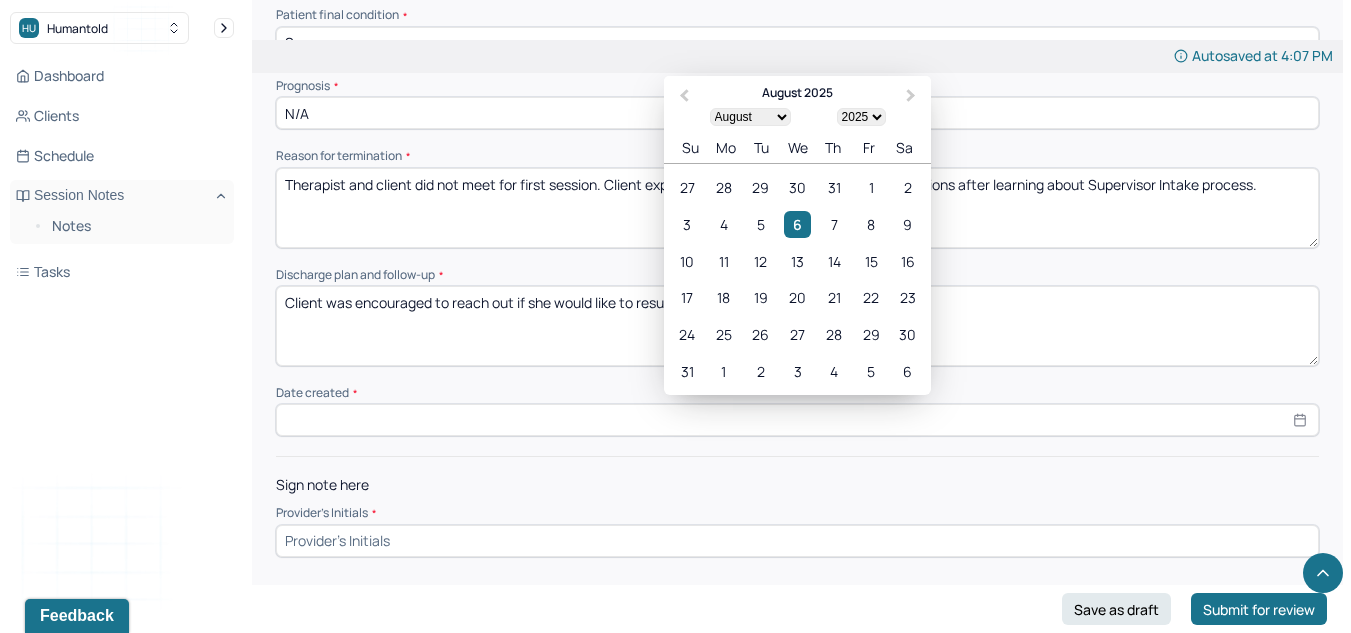 click at bounding box center (797, 420) 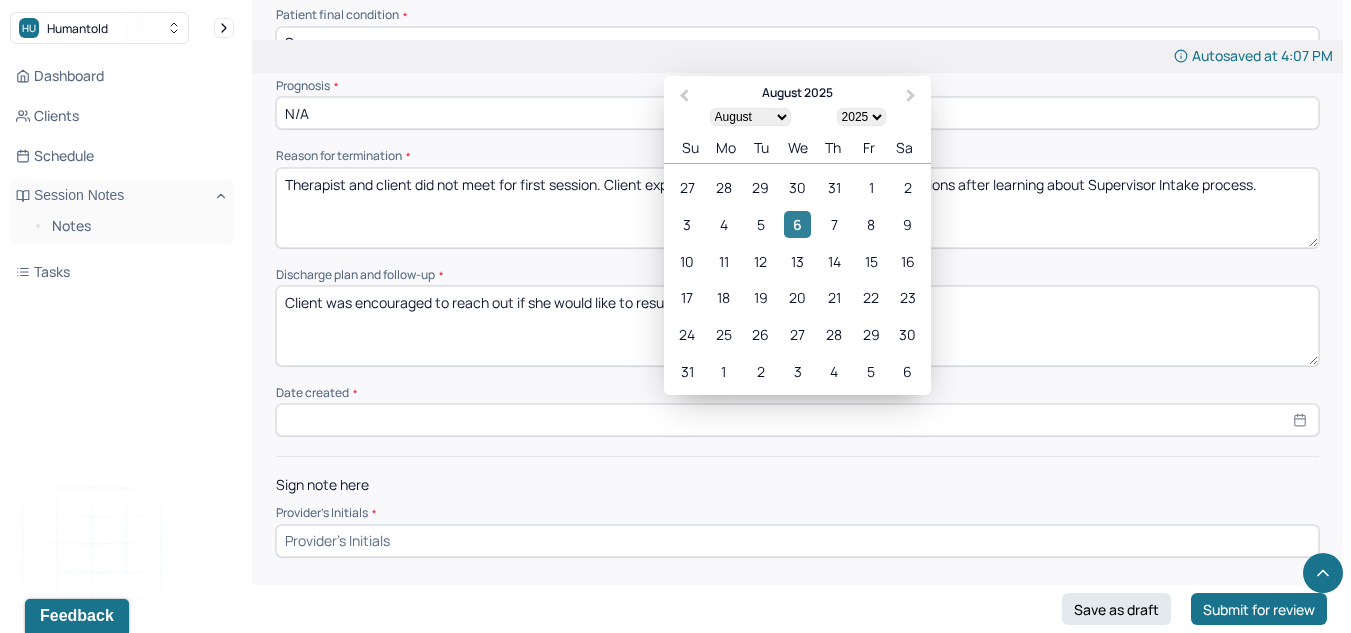 click on "6" at bounding box center (797, 224) 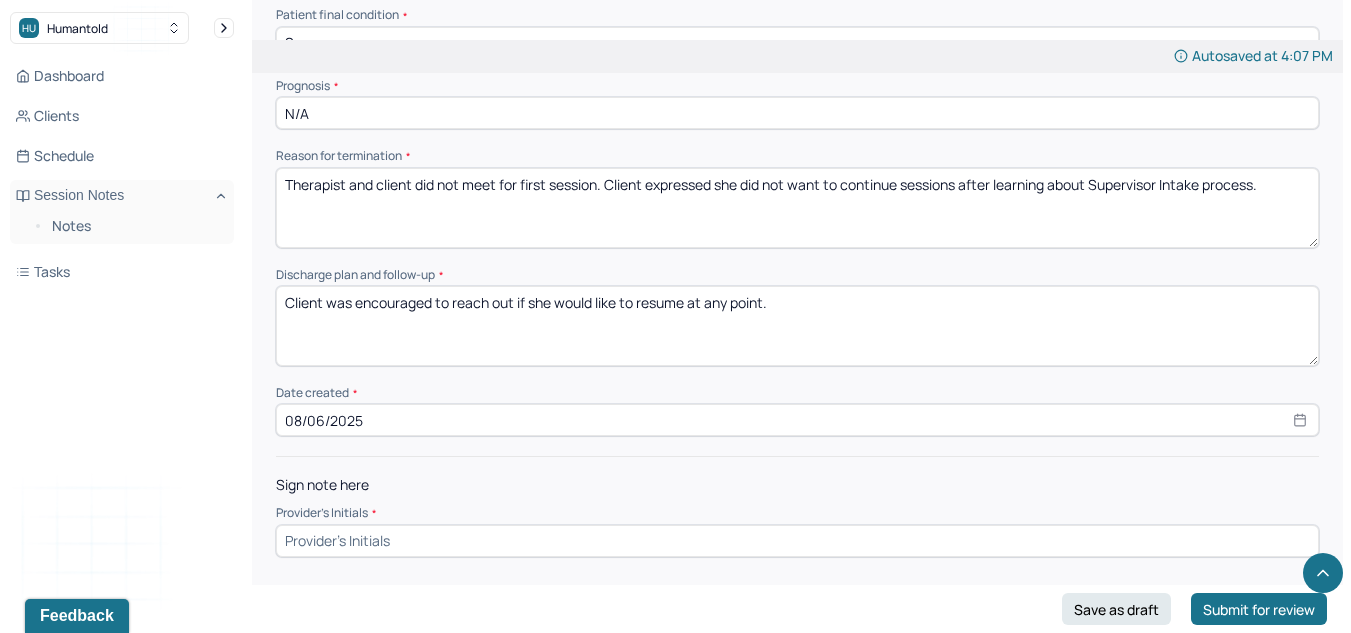 click on "Sign note here Provider's Initials *" at bounding box center (797, 506) 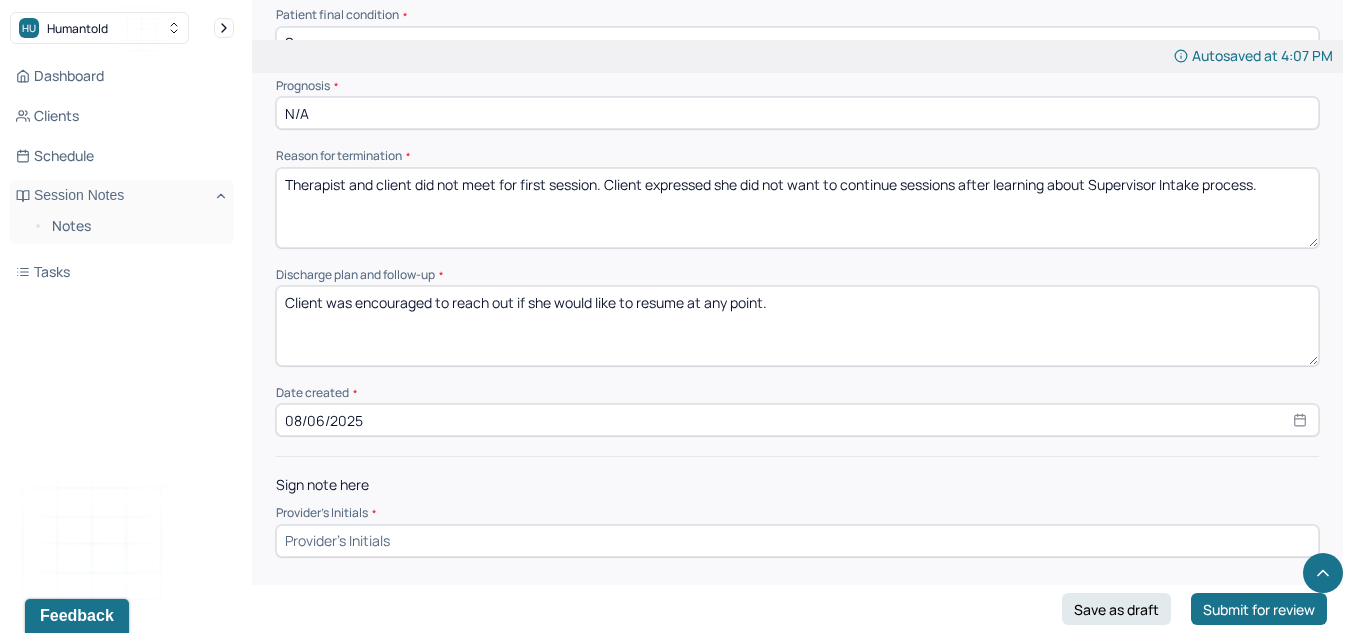 click at bounding box center [797, 541] 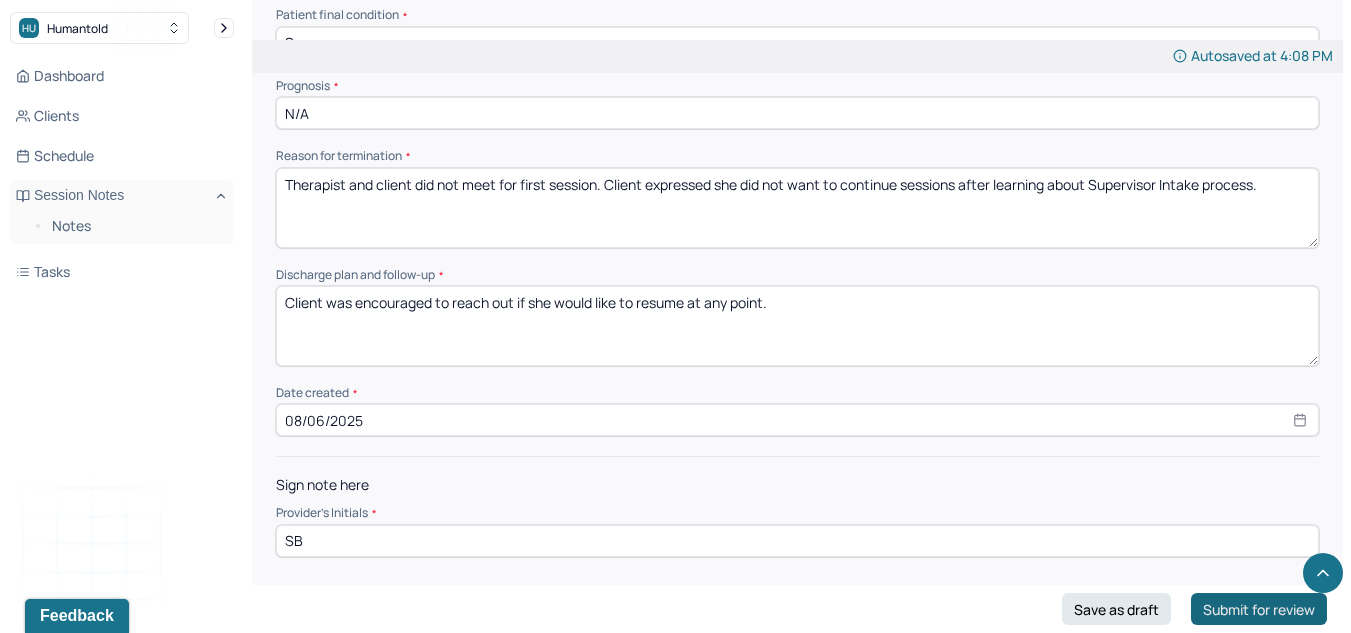 type on "SB" 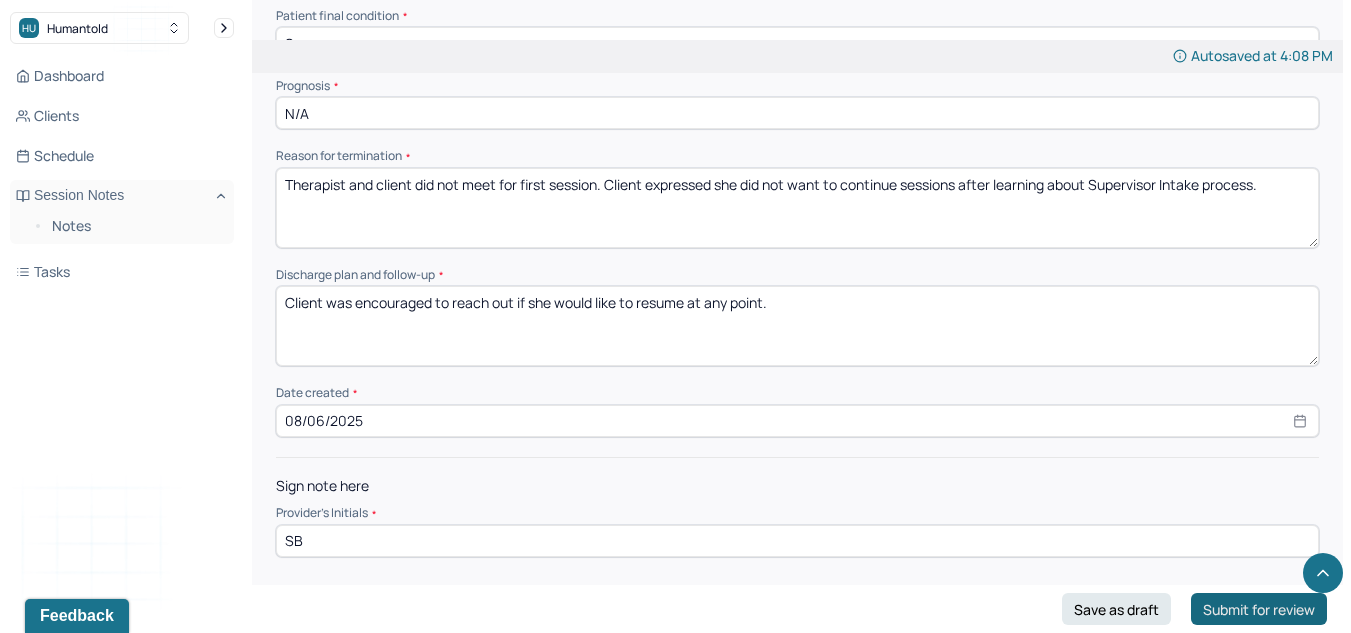 click on "Submit for review" at bounding box center [1259, 609] 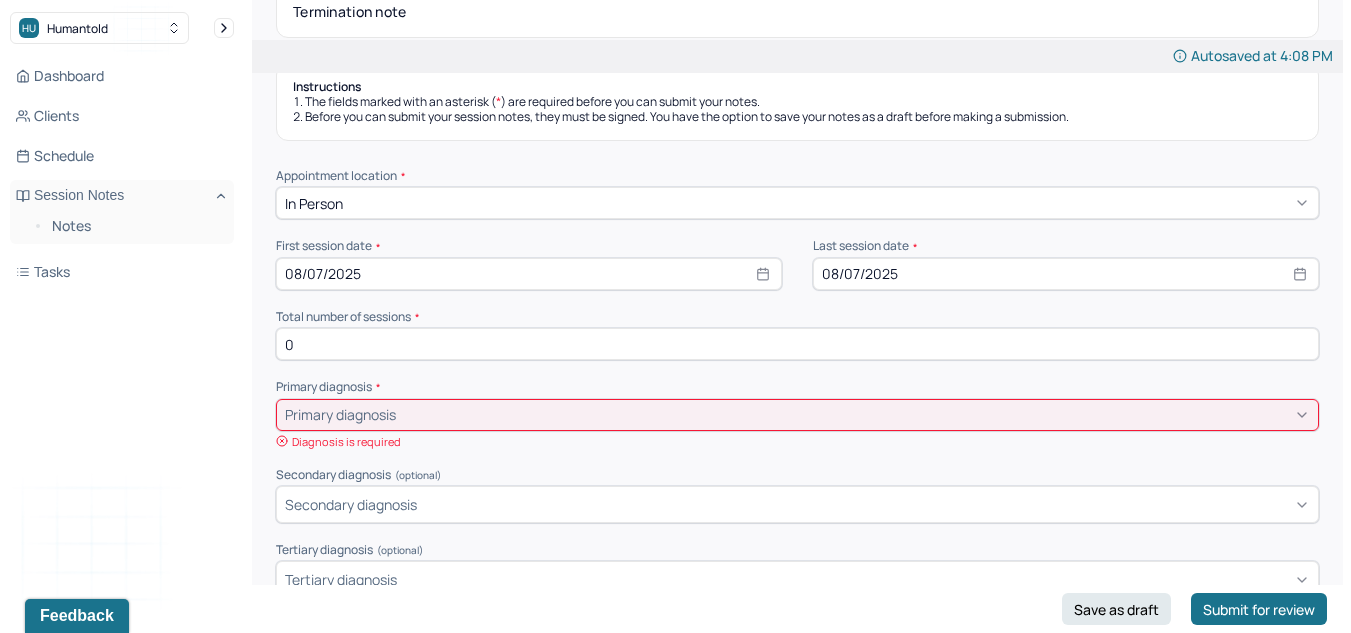 scroll, scrollTop: 202, scrollLeft: 0, axis: vertical 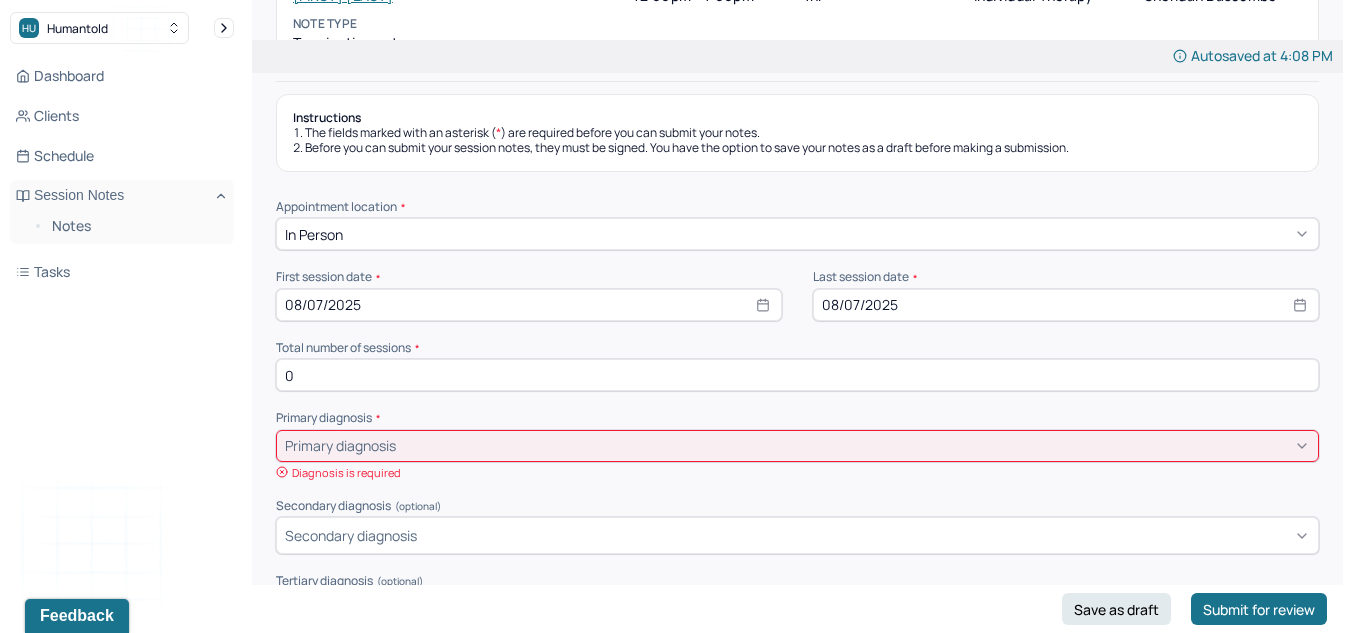 click on "Primary diagnosis * Primary diagnosis Diagnosis is required" at bounding box center [797, 445] 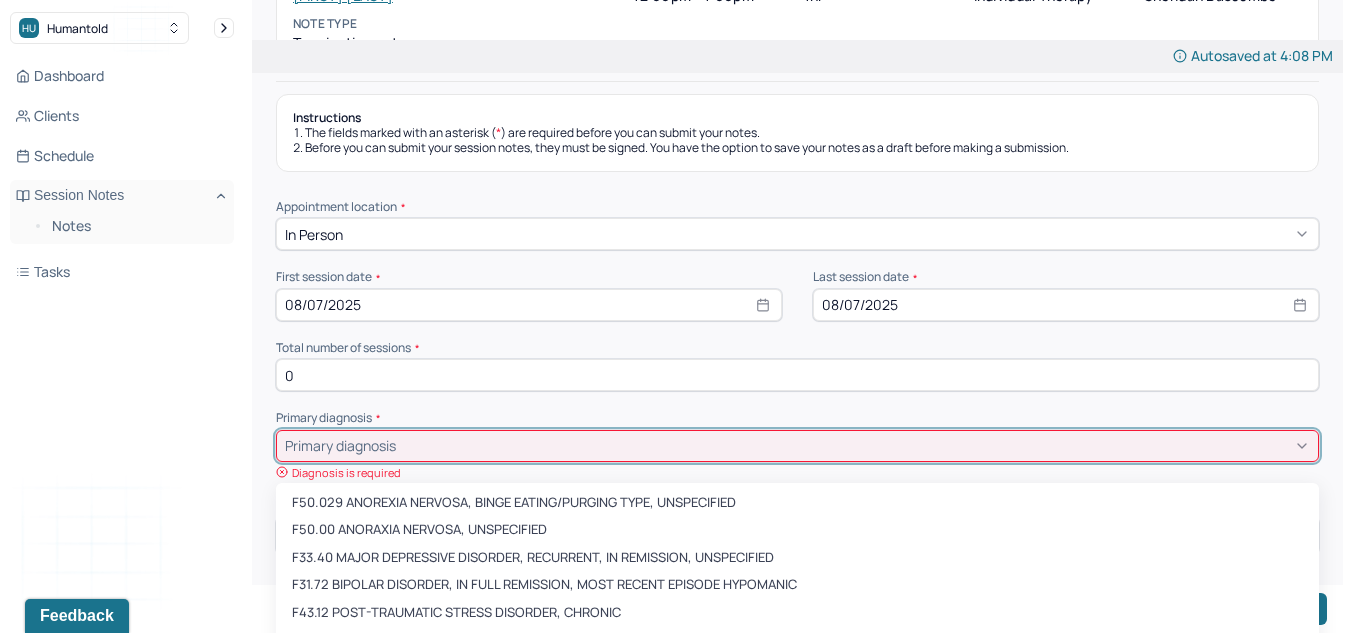 scroll, scrollTop: 360, scrollLeft: 0, axis: vertical 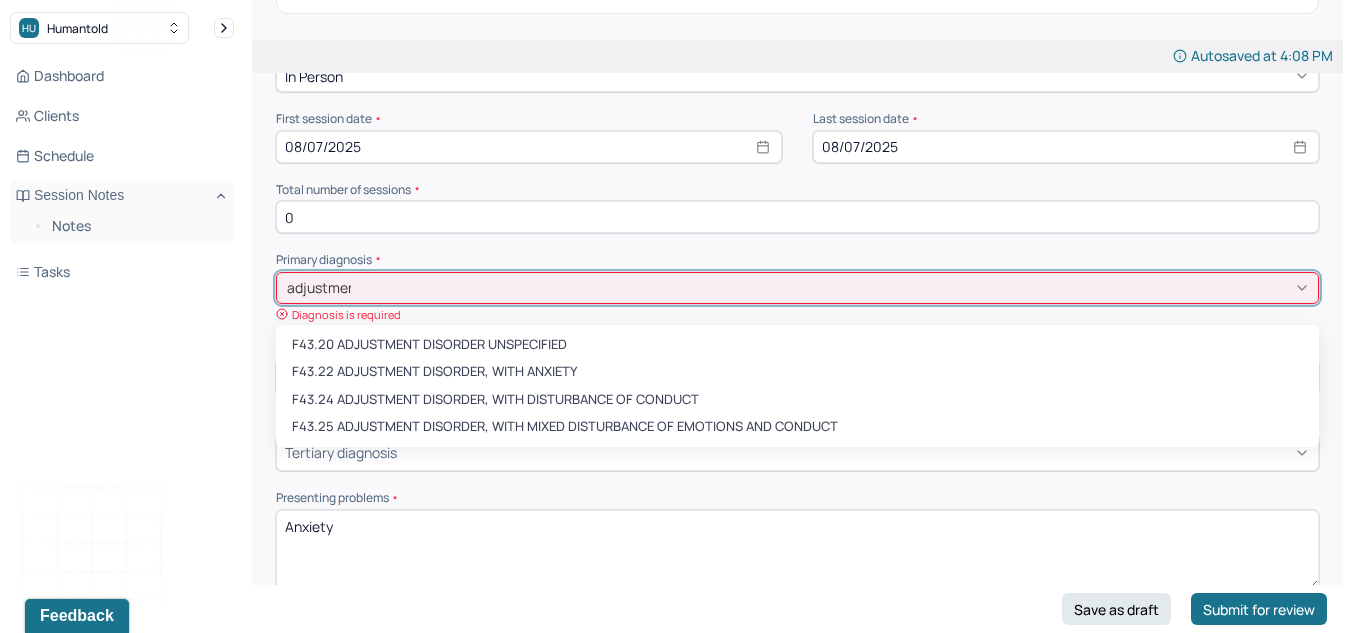 type on "adjustment" 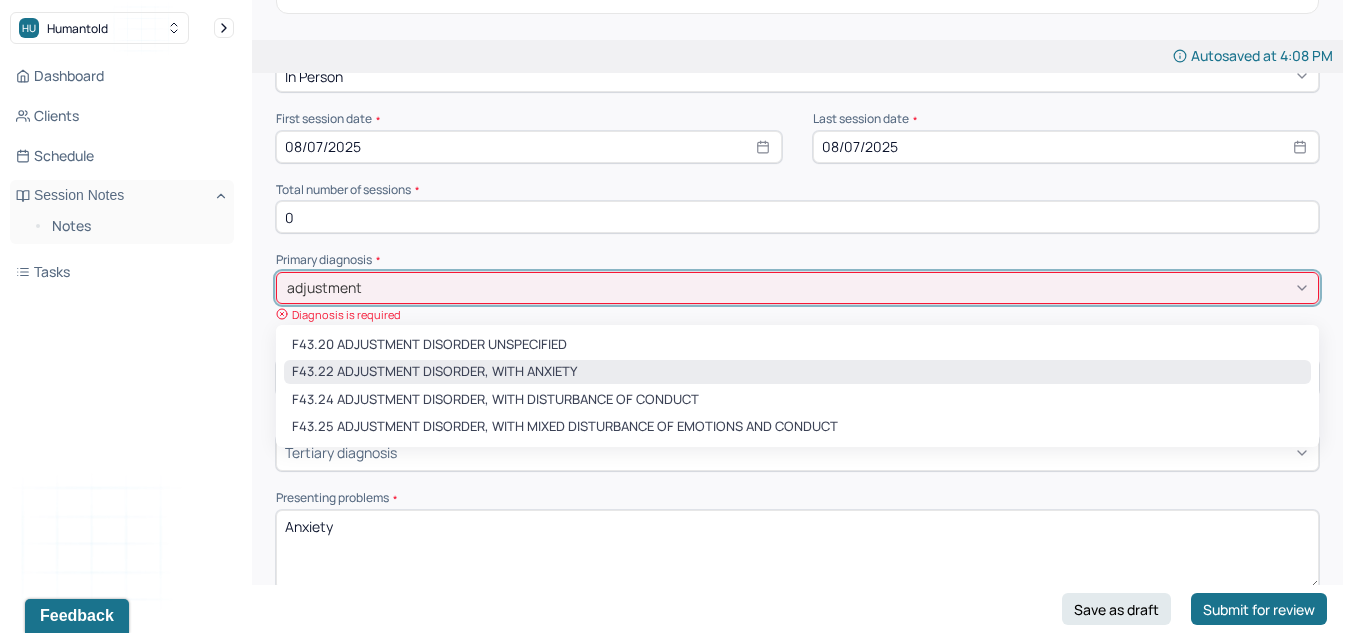 click on "F43.22 ADJUSTMENT DISORDER, WITH ANXIETY" at bounding box center [797, 372] 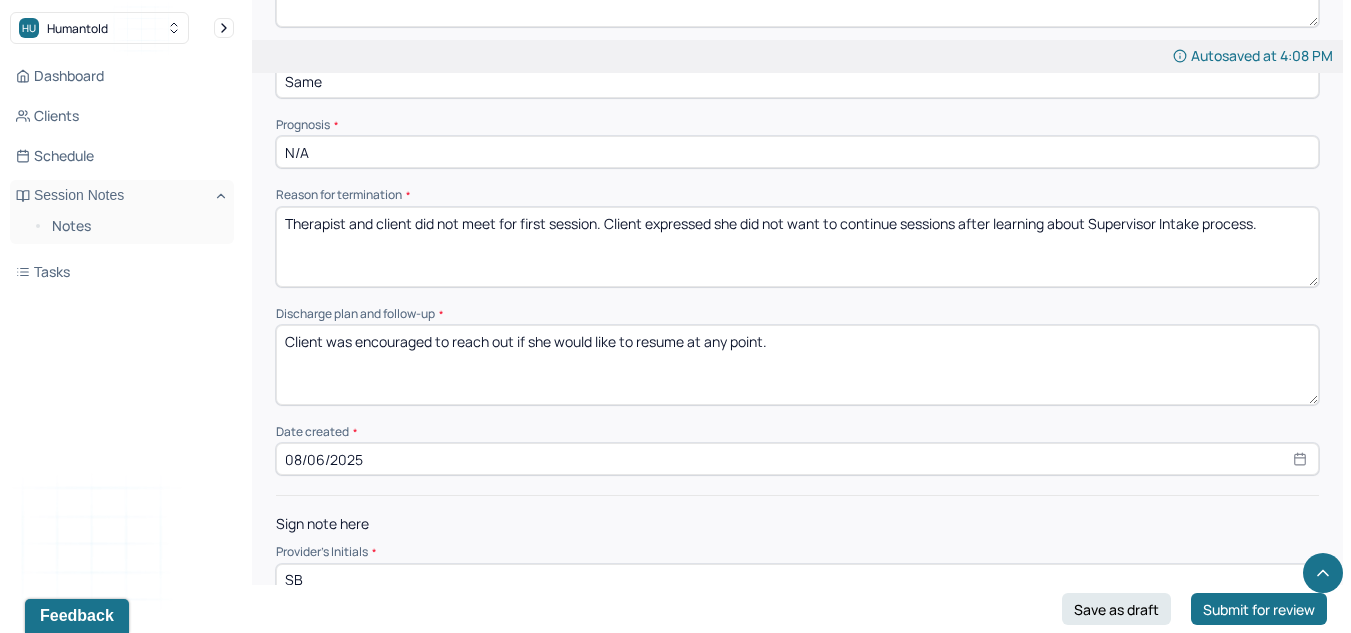 scroll, scrollTop: 1186, scrollLeft: 0, axis: vertical 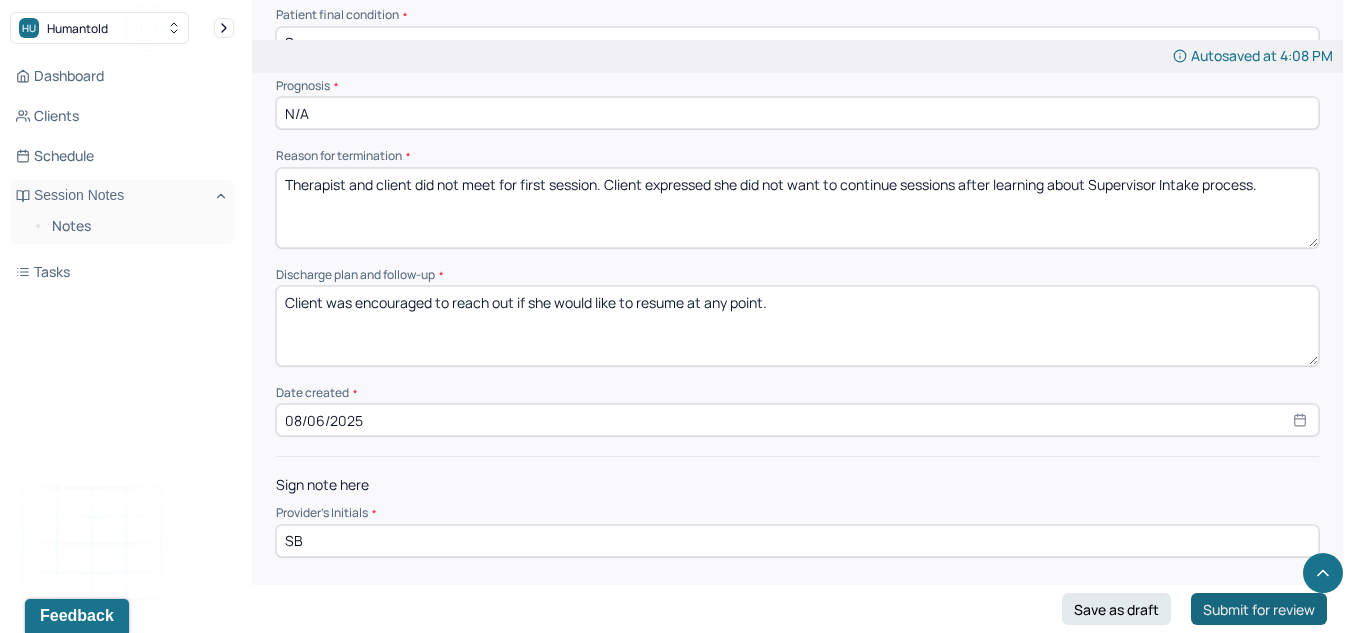 click on "Submit for review" at bounding box center [1259, 609] 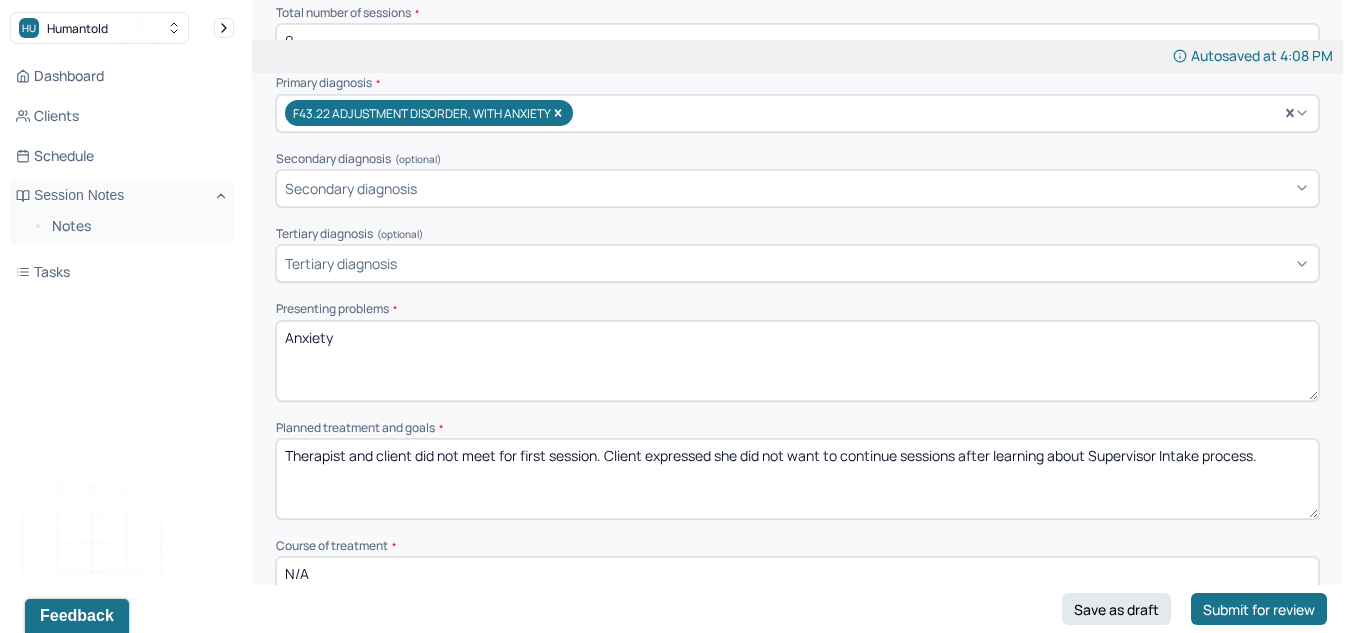 scroll, scrollTop: 0, scrollLeft: 0, axis: both 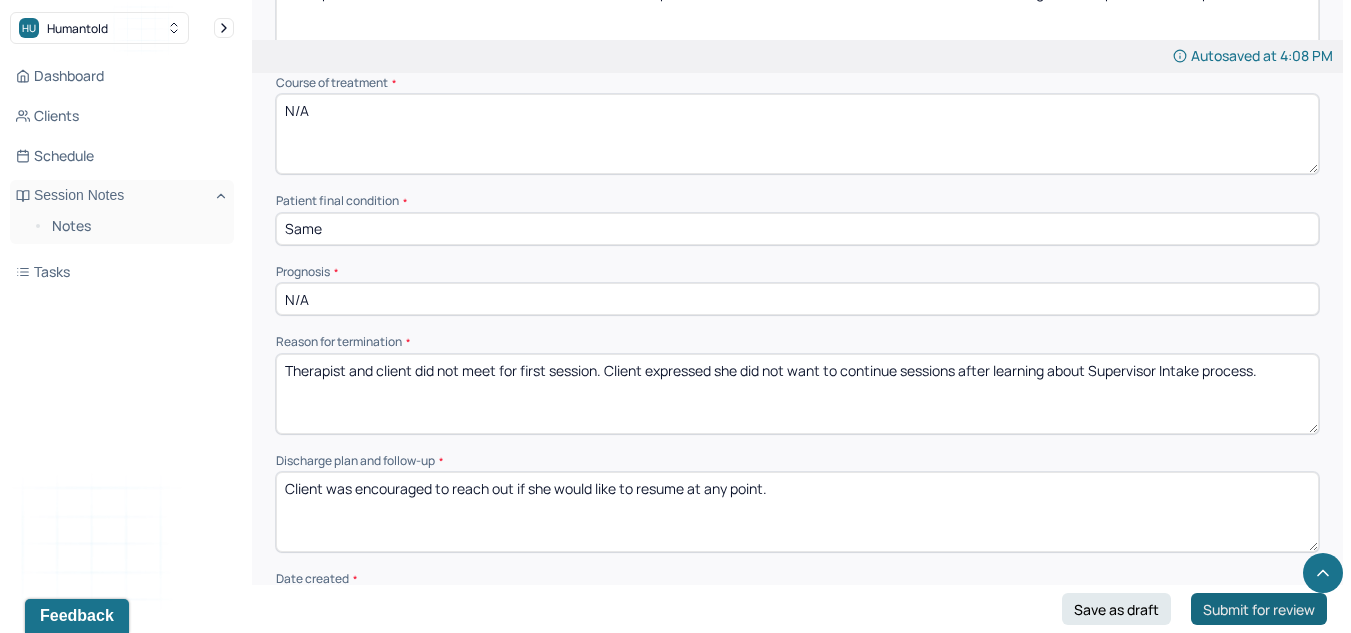 click on "Submit for review" at bounding box center (1259, 609) 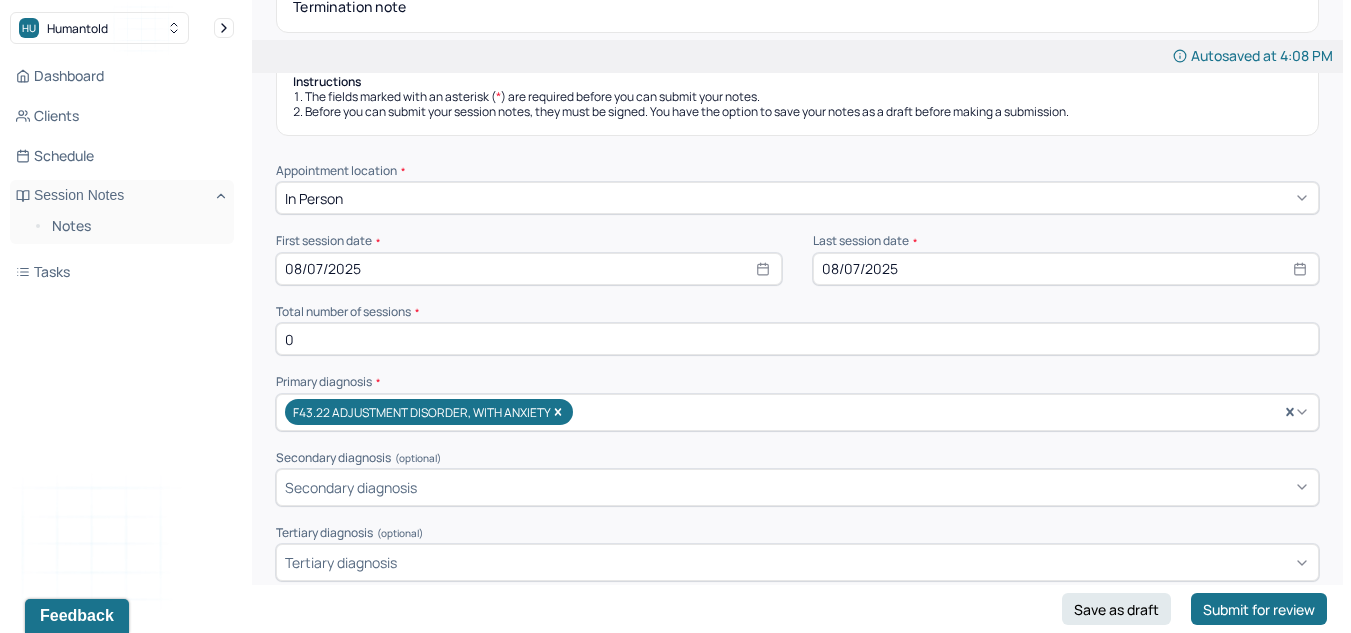 click at bounding box center (943, 412) 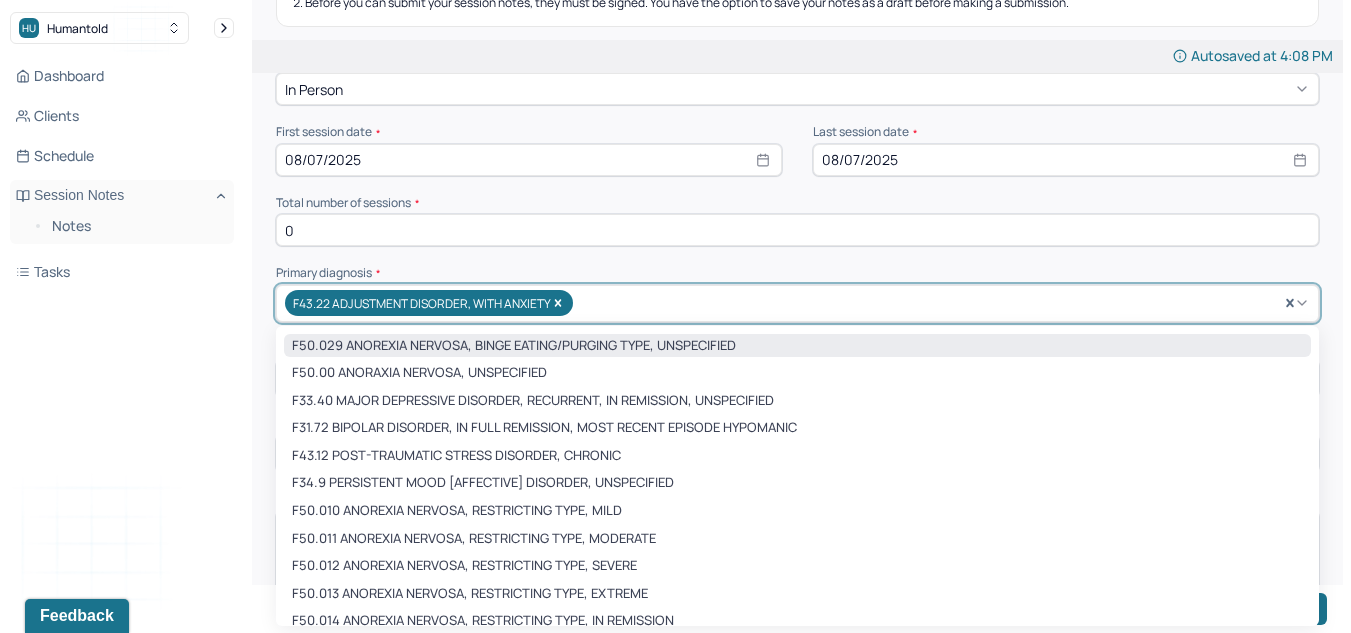 scroll, scrollTop: 348, scrollLeft: 0, axis: vertical 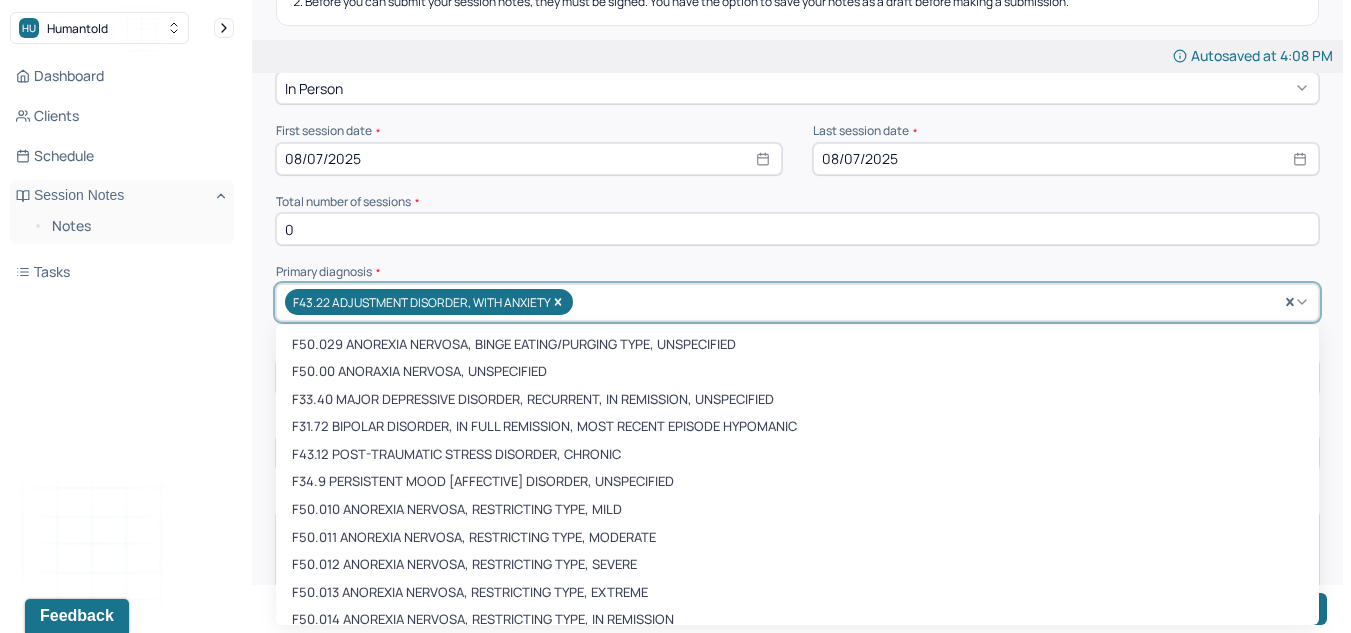 click 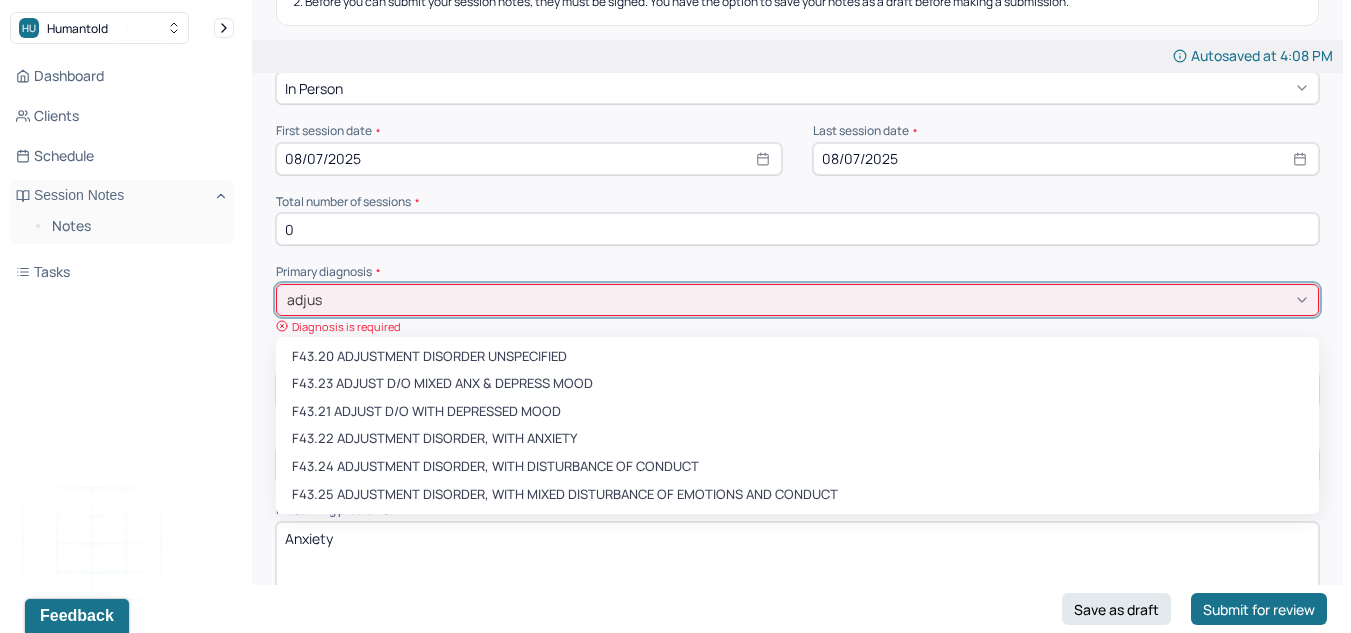 type on "adjust" 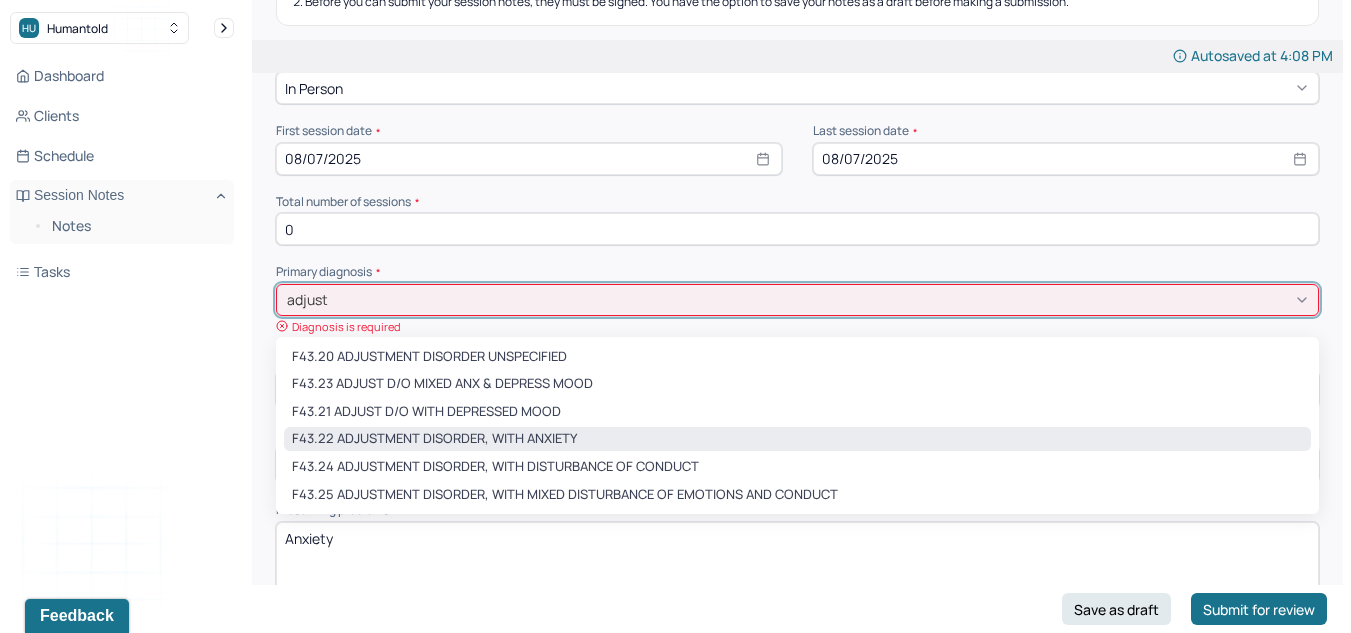 click on "F43.22 ADJUSTMENT DISORDER, WITH ANXIETY" at bounding box center [797, 439] 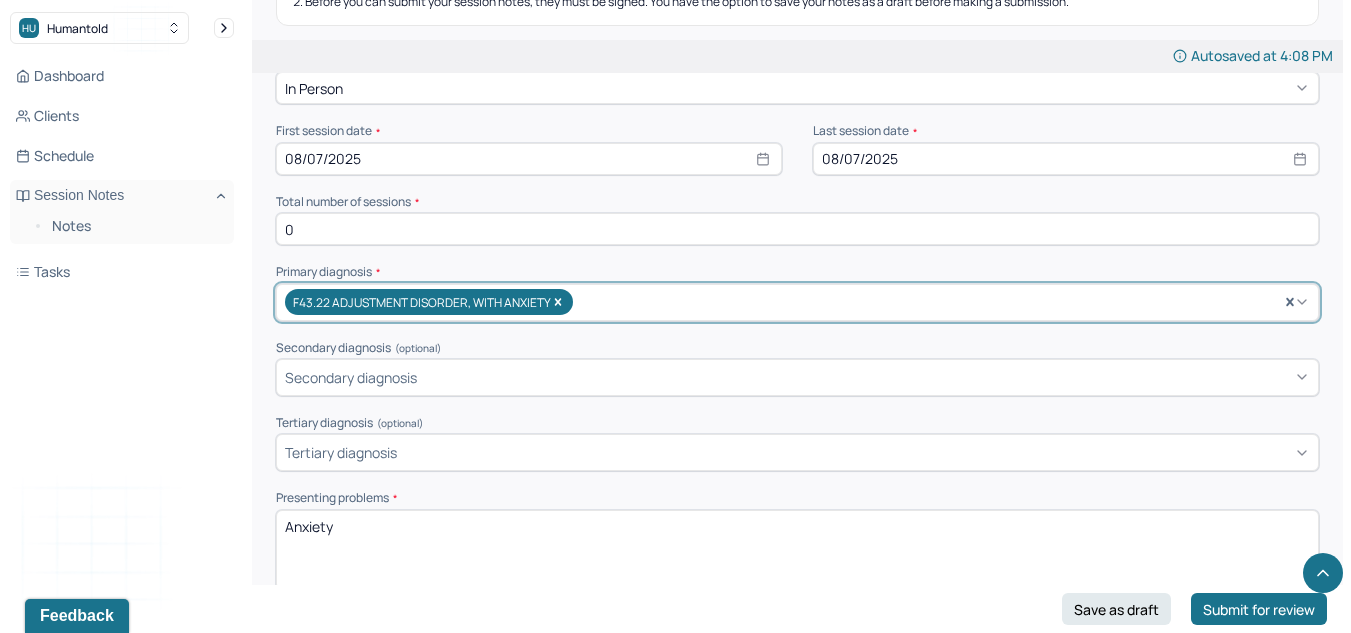scroll, scrollTop: 1064, scrollLeft: 0, axis: vertical 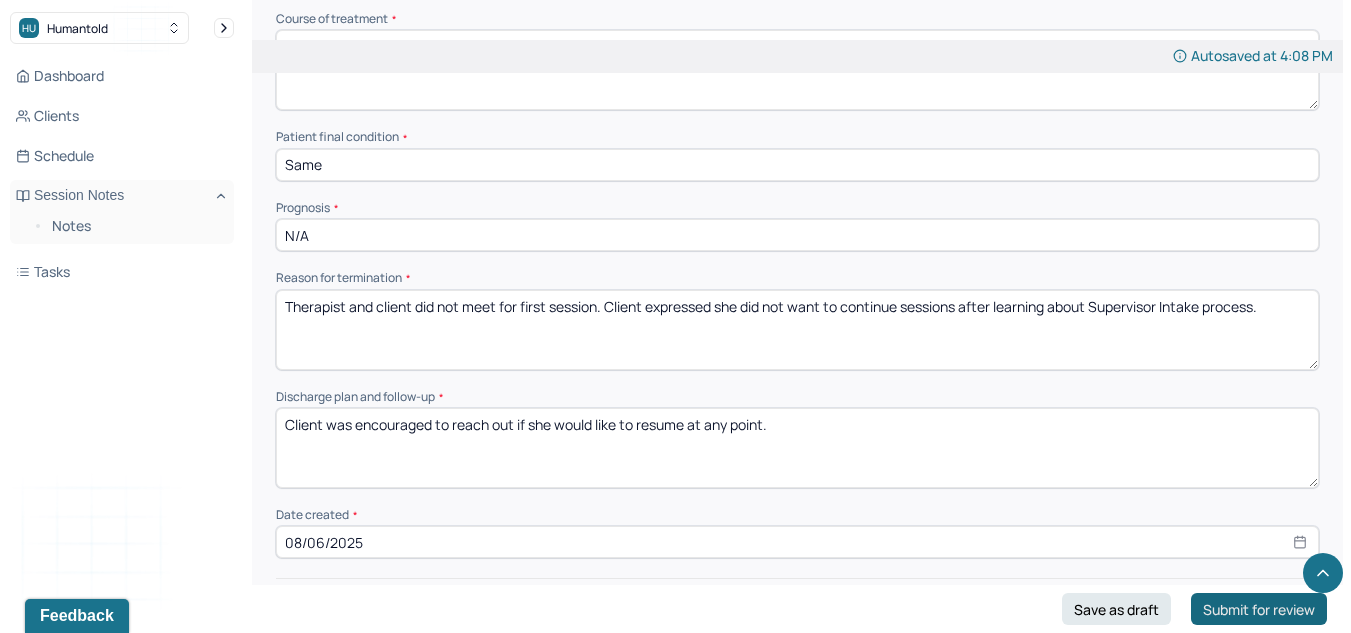 click on "Submit for review" at bounding box center (1259, 609) 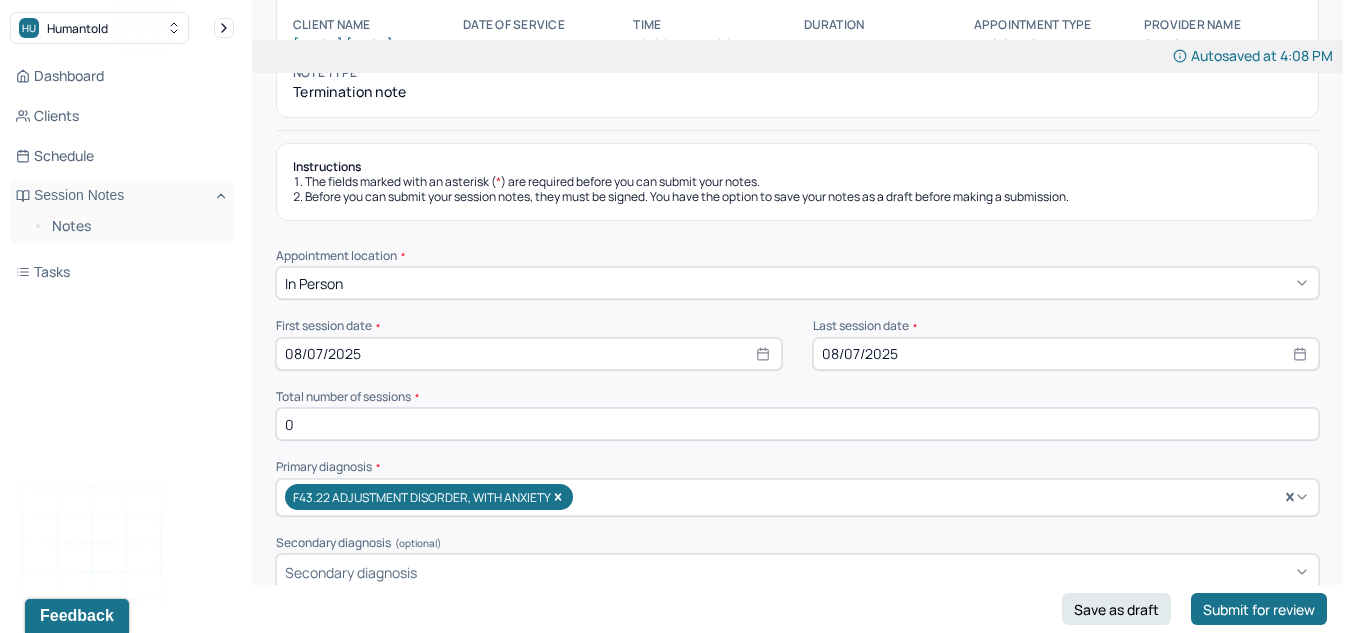 scroll, scrollTop: 150, scrollLeft: 0, axis: vertical 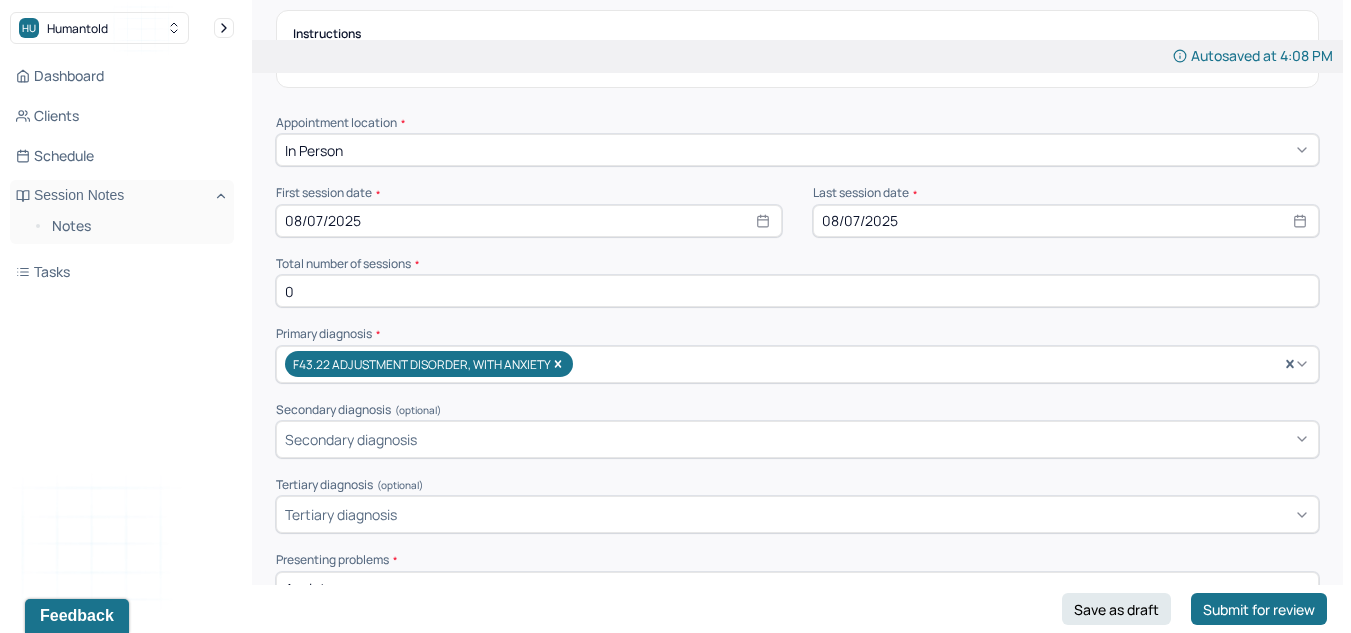 click on "F43.22 ADJUSTMENT DISORDER, WITH ANXIETY" at bounding box center (797, 364) 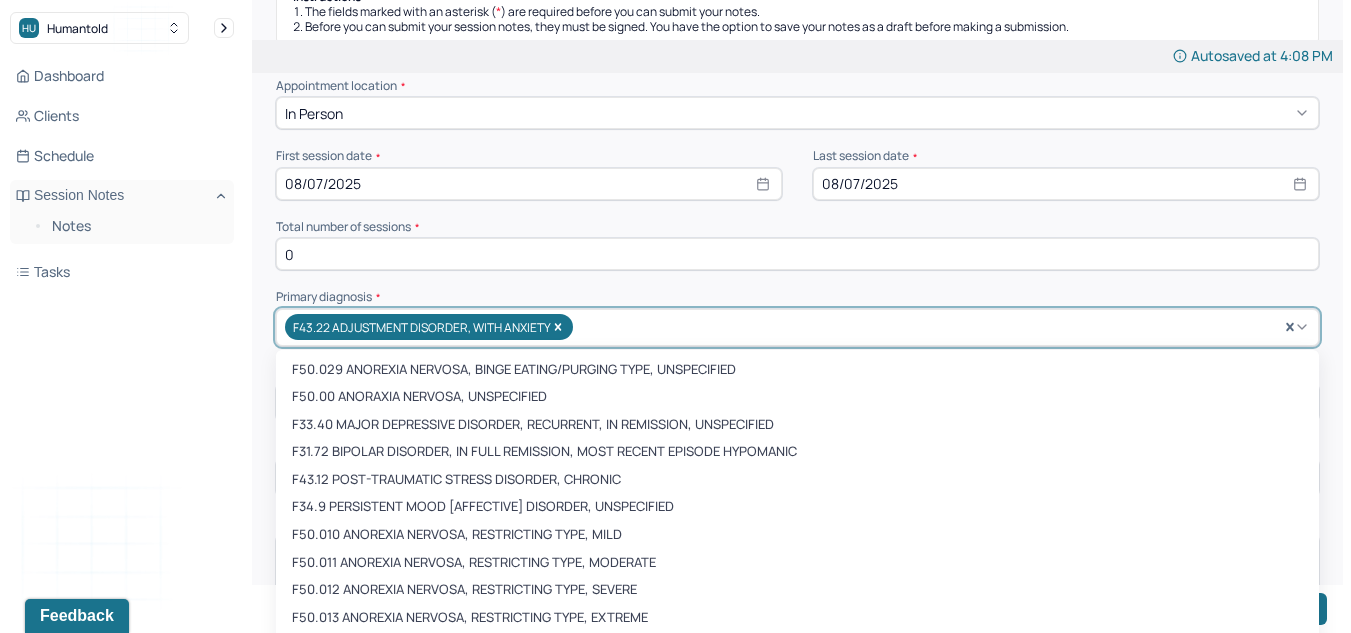scroll, scrollTop: 348, scrollLeft: 0, axis: vertical 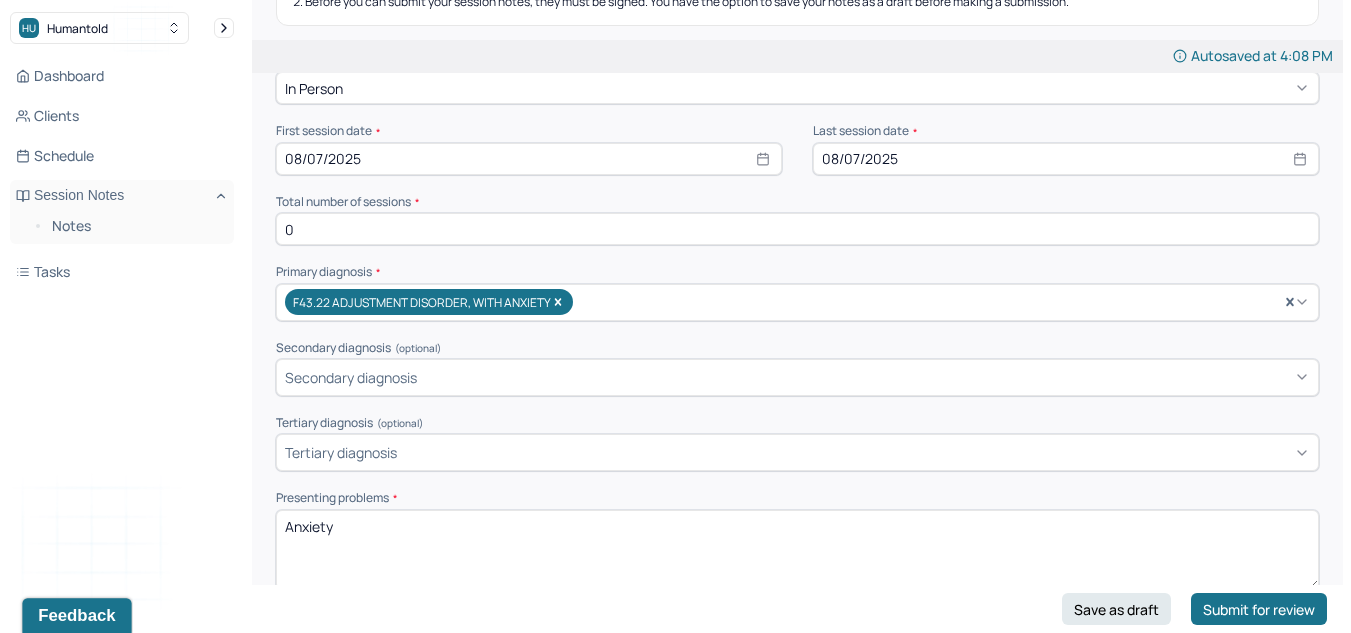 click on "Feedback" at bounding box center (76, 616) 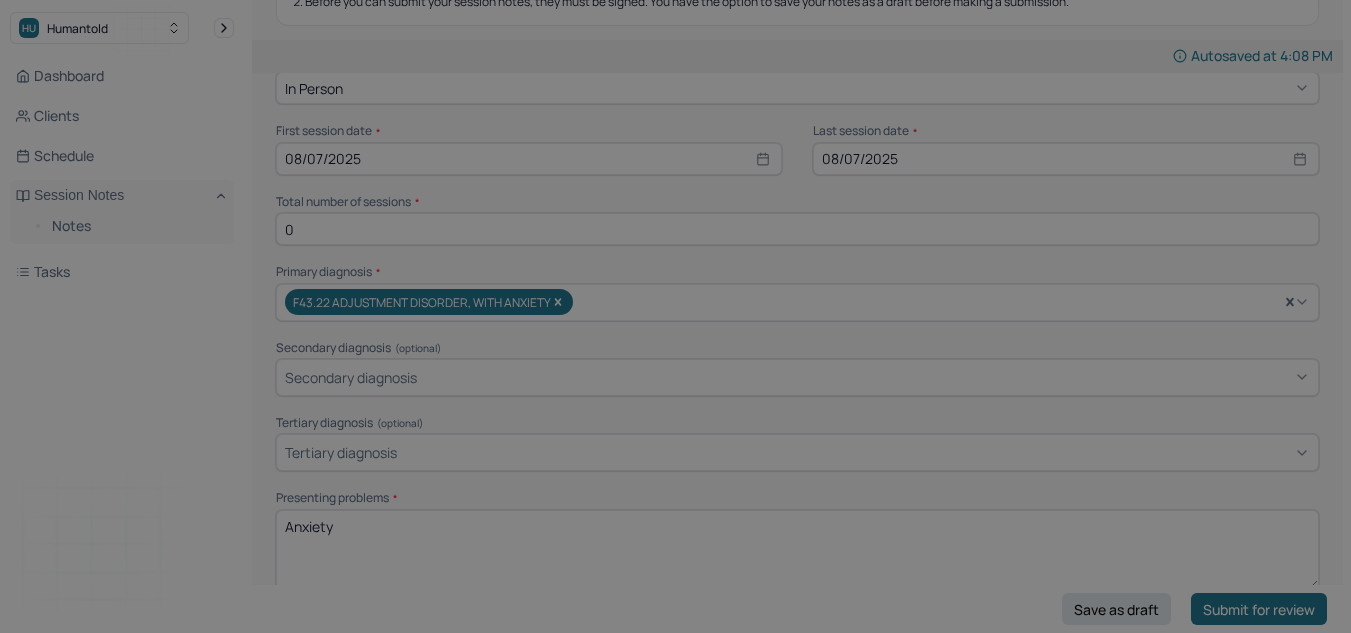 scroll, scrollTop: 0, scrollLeft: 0, axis: both 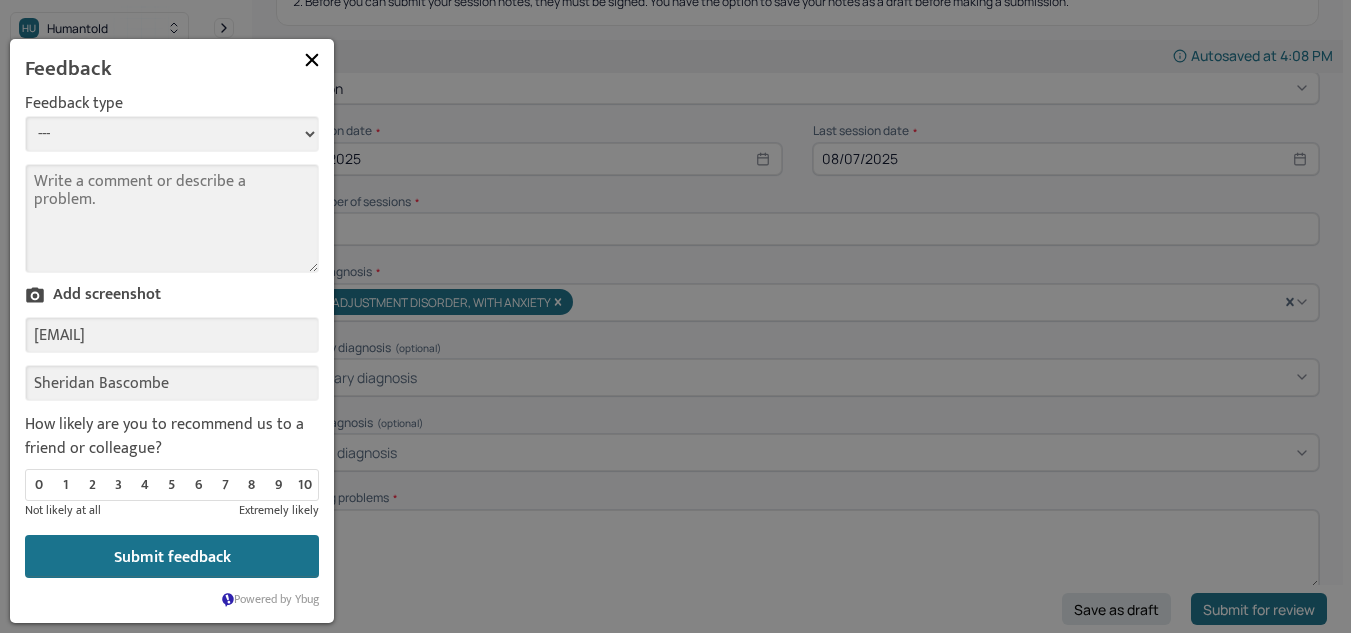 click on "Comment" at bounding box center (172, 218) 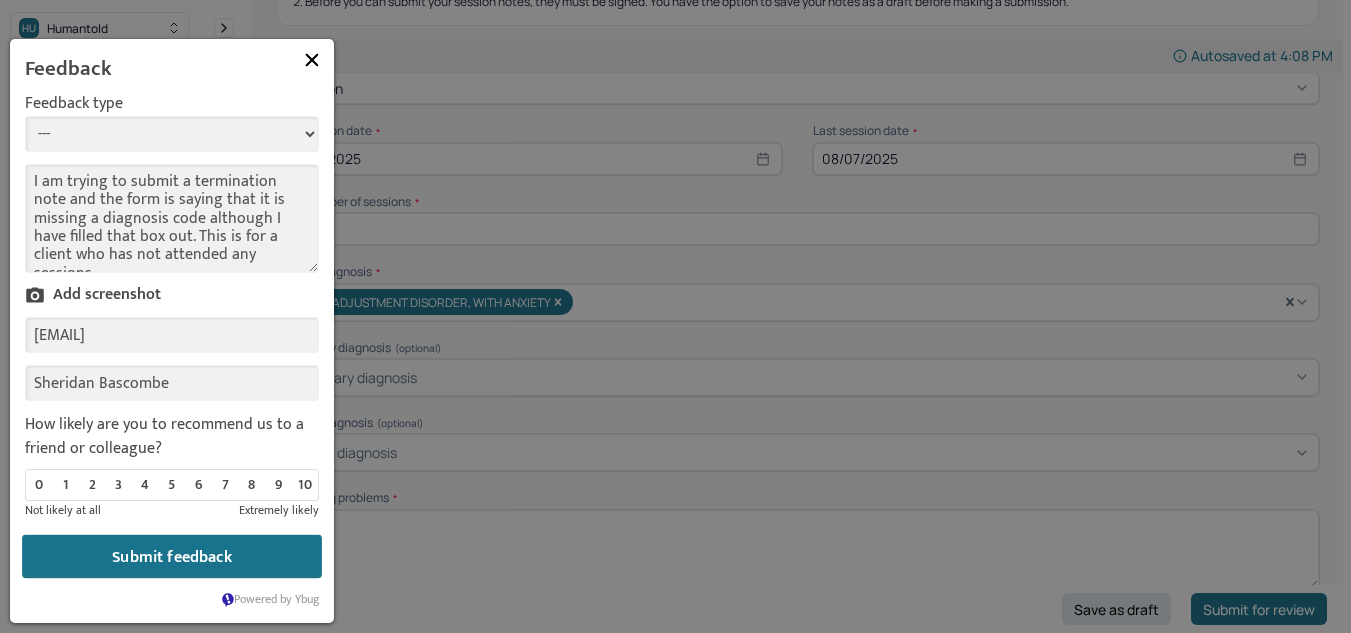 type on "I am trying to submit a termination note and the form is saying that it is missing a diagnosis code although I have filled that box out. This is for a client who has not attended any sessions." 